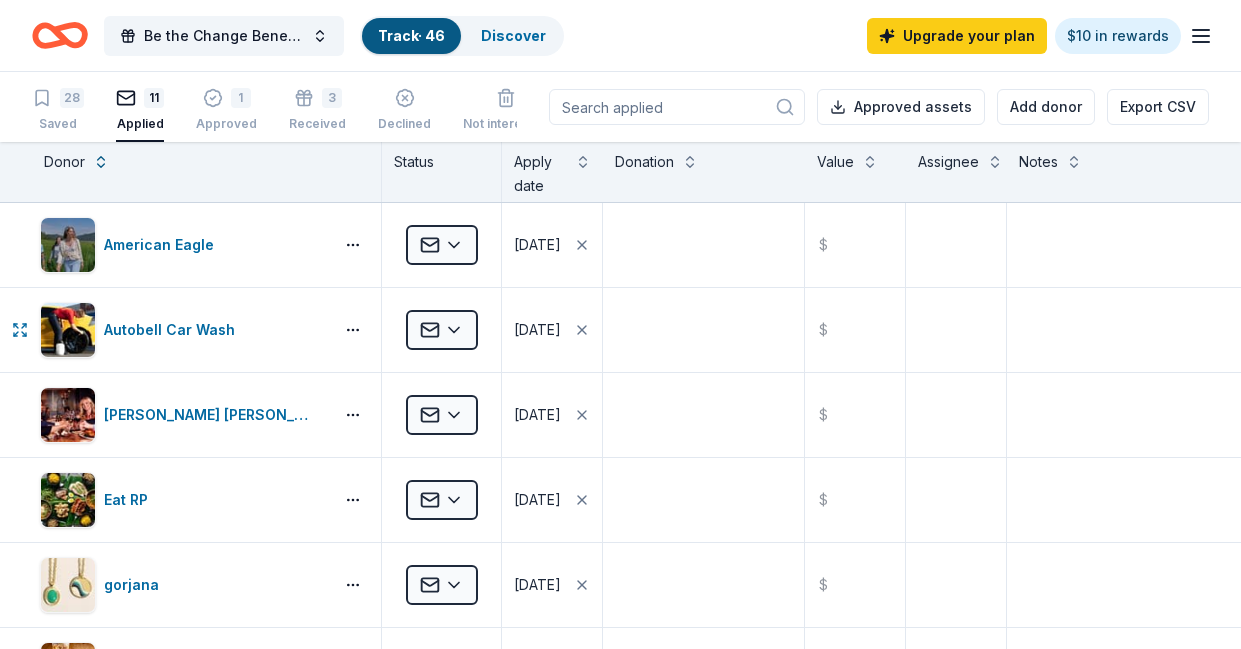 scroll, scrollTop: 0, scrollLeft: 0, axis: both 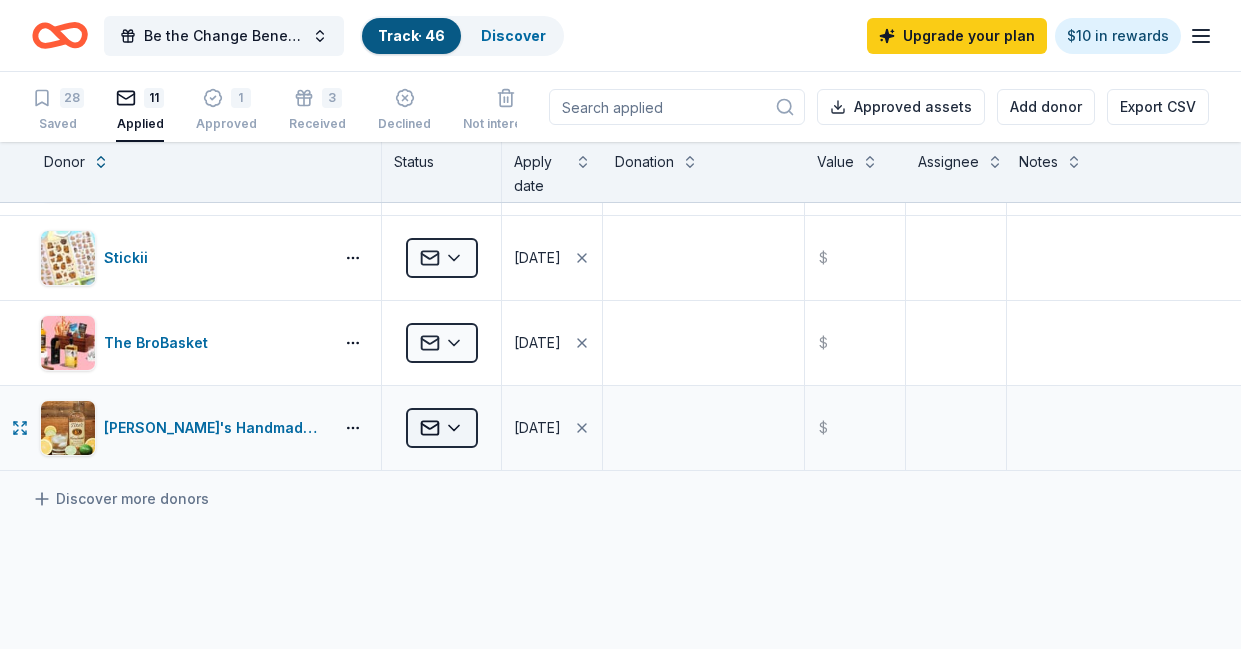 click on "Be the Change Benefit Show Track  · 46 Discover Upgrade your plan $10 in rewards 28 Saved 11 Applied 1 Approved 3 Received Declined Not interested  Approved assets Add donor Export CSV Donor Status Apply date Donation Value Assignee Notes American Eagle Applied [DATE] $ Autobell Car Wash Applied [DATE] $ [PERSON_NAME] [PERSON_NAME] Winery and Restaurants Applied [DATE] $ Eat RP Applied [DATE] $ gorjana Applied [DATE] $ [PERSON_NAME]'s Deli Applied [DATE] $ Kilwins Applied [DATE] $ Royal Farms Applied [DATE] $ Stickii Applied [DATE] $ The BroBasket Applied [DATE] $ [PERSON_NAME]'s Handmade Vodka Applied [DATE] $   Discover more donors Saved" at bounding box center (620, 324) 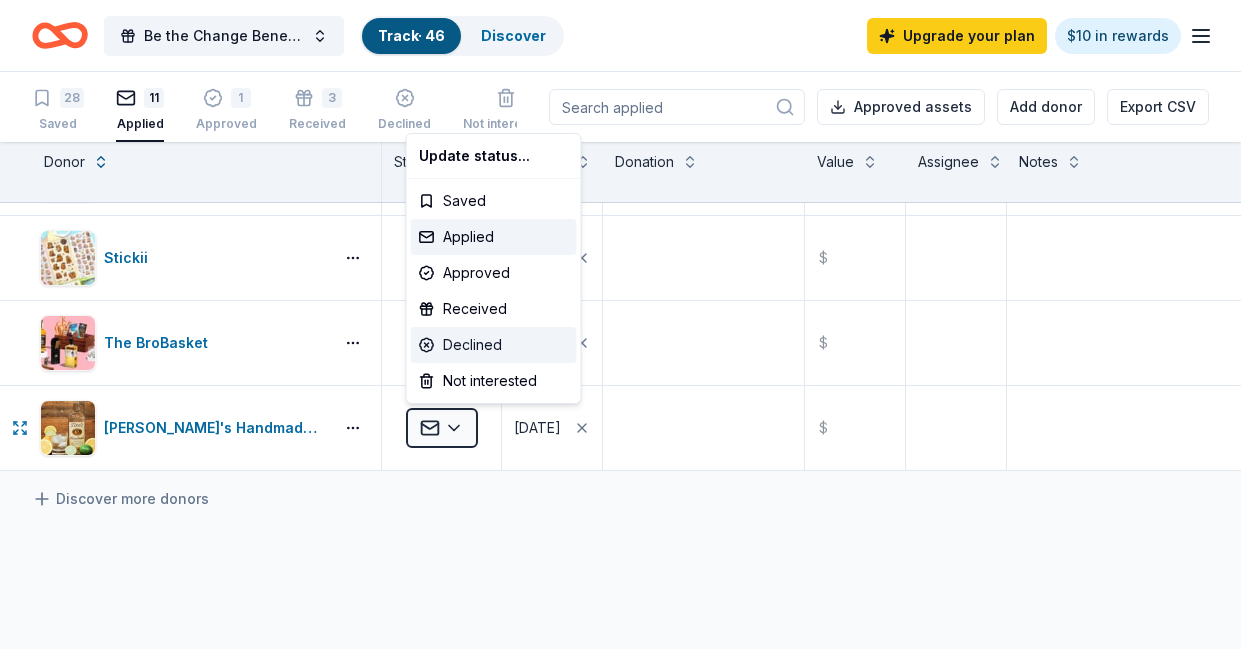 click on "Declined" at bounding box center [494, 345] 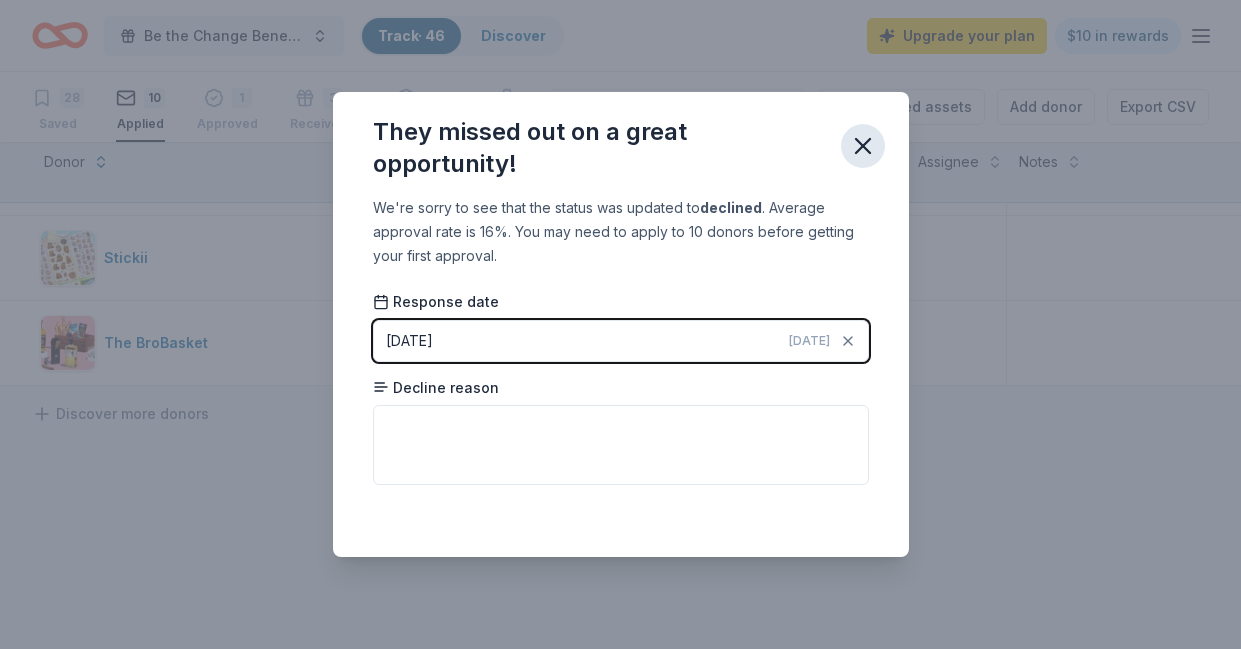 click 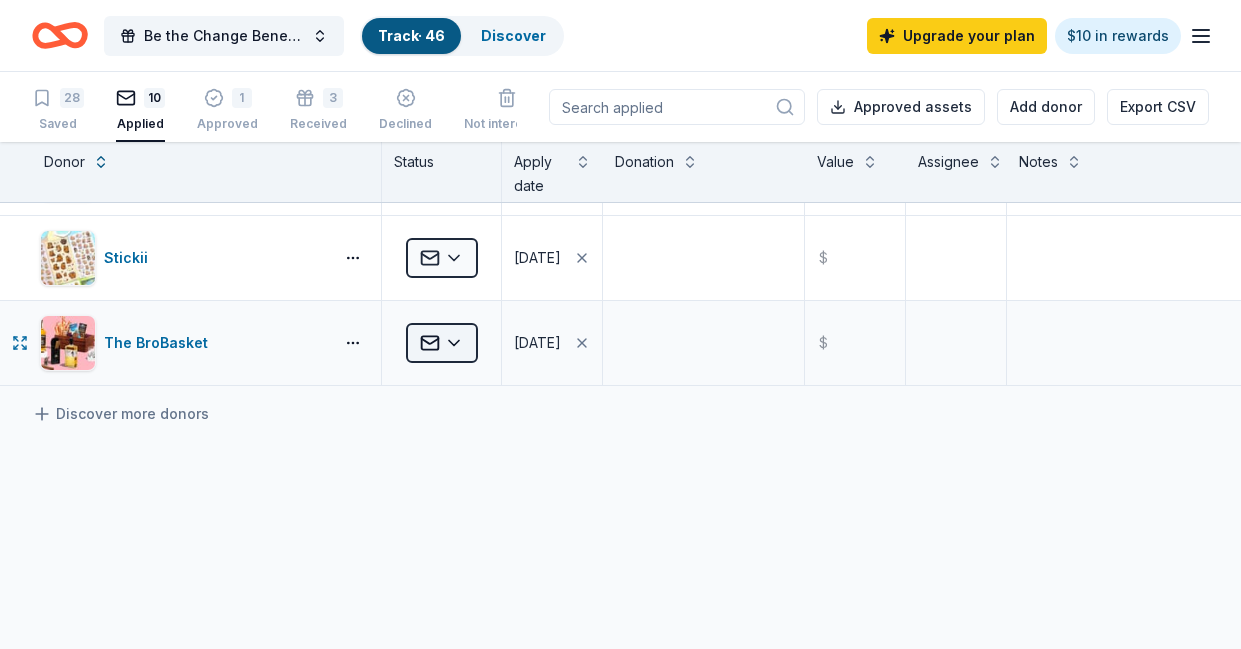 click on "Be the Change Benefit Show Track  · 46 Discover Upgrade your plan $10 in rewards 28 Saved 10 Applied 1 Approved 3 Received Declined Not interested  Approved assets Add donor Export CSV Donor Status Apply date Donation Value Assignee Notes American Eagle Applied [DATE] $ Autobell Car Wash Applied [DATE] $ [PERSON_NAME] [PERSON_NAME] Winery and Restaurants Applied [DATE] $ Eat RP Applied [DATE] $ gorjana Applied [DATE] $ [PERSON_NAME]'s Deli Applied [DATE] $ Kilwins Applied [DATE] $ Royal Farms Applied [DATE] $ Stickii Applied [DATE] $ The BroBasket Applied [DATE] $   Discover more donors Saved" at bounding box center (620, 324) 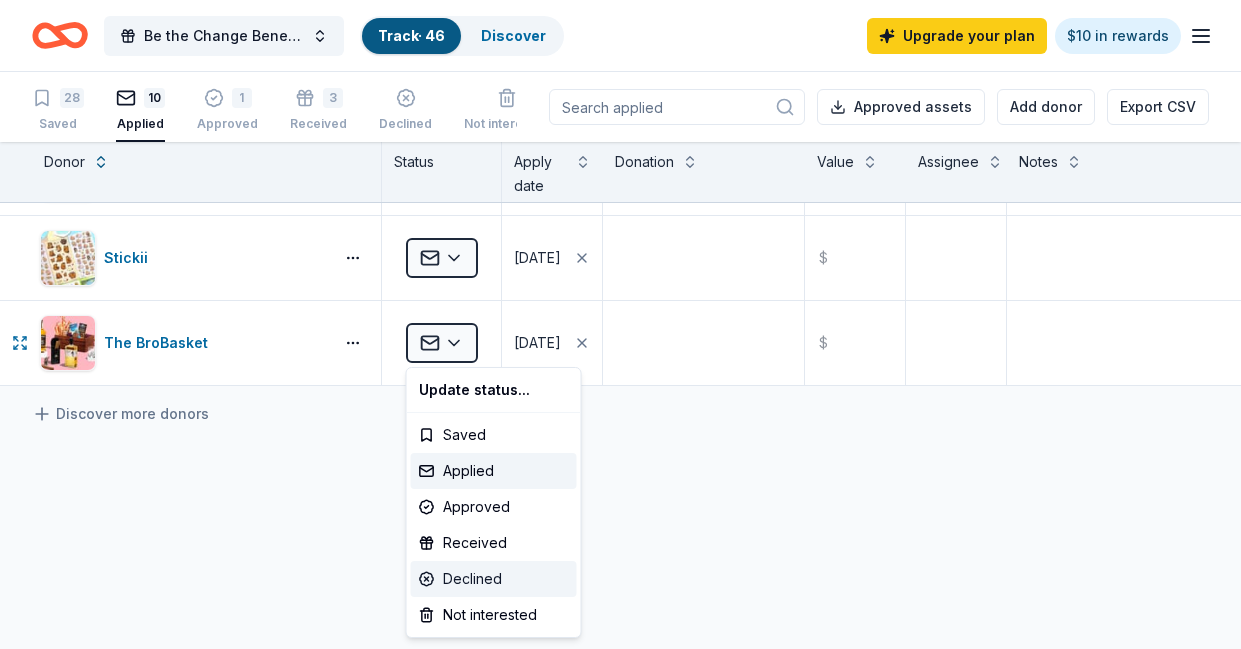 click on "Declined" at bounding box center (494, 579) 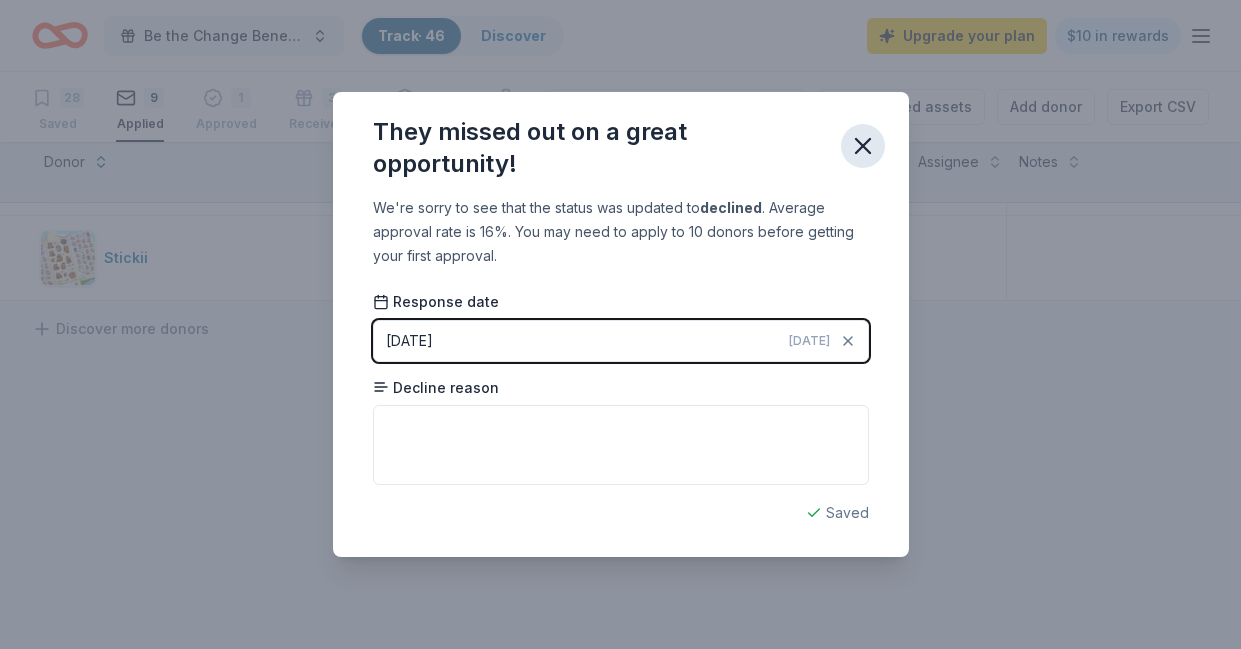 click 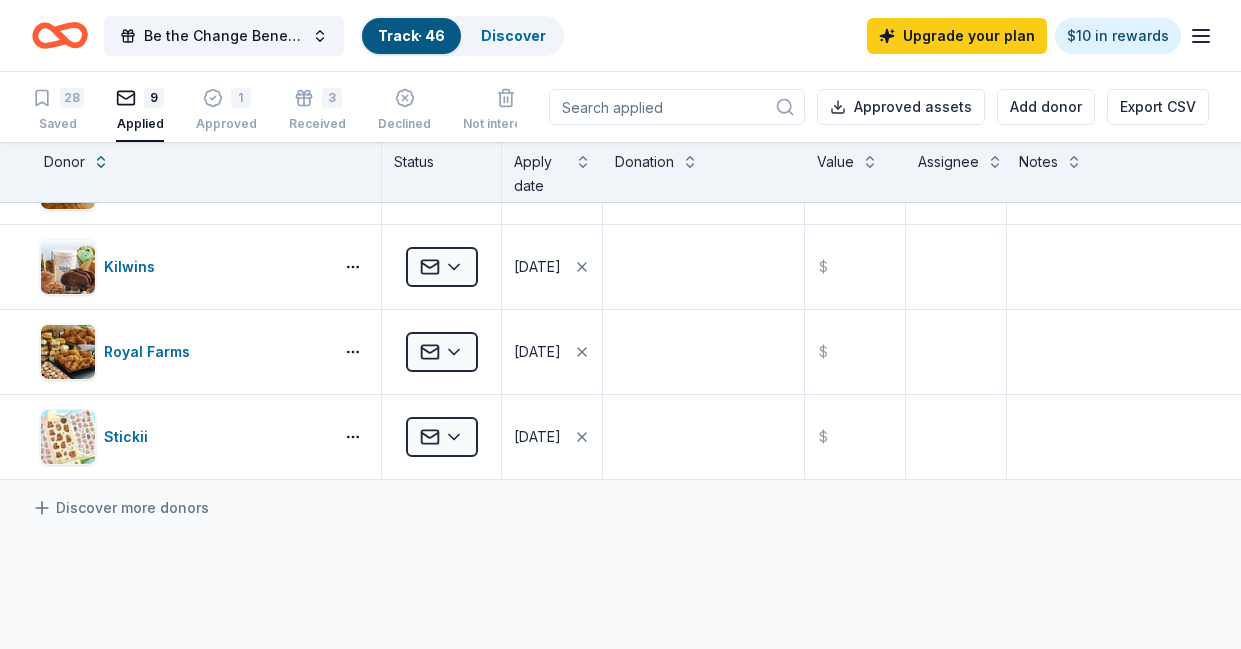scroll, scrollTop: 338, scrollLeft: 0, axis: vertical 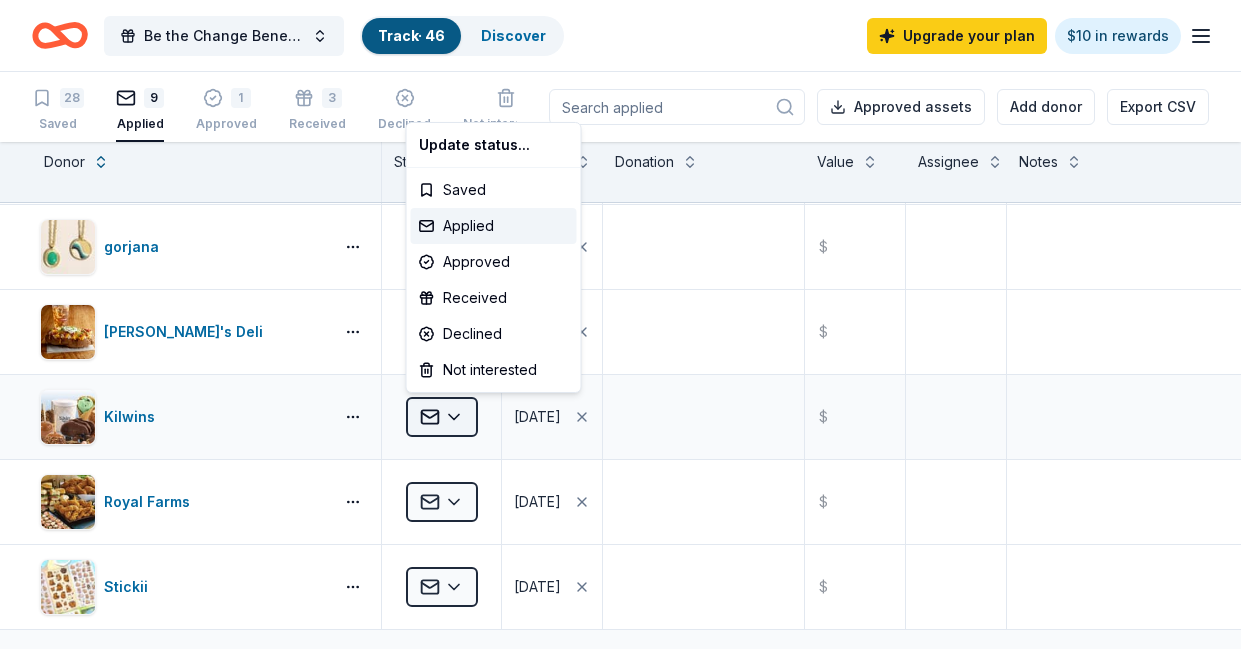 click on "Be the Change Benefit Show Track  · 46 Discover Upgrade your plan $10 in rewards 28 Saved 9 Applied 1 Approved 3 Received Declined Not interested  Approved assets Add donor Export CSV Donor Status Apply date Donation Value Assignee Notes American Eagle Applied [DATE] $ Autobell Car Wash Applied [DATE] $ [PERSON_NAME] [PERSON_NAME] Winery and Restaurants Applied [DATE] $ Eat RP Applied [DATE] $ gorjana Applied [DATE] $ [PERSON_NAME]'s Deli Applied [DATE] $ Kilwins Applied [DATE] $ Royal Farms Applied [DATE] $ Stickii Applied [DATE] $   Discover more donors Saved Update status... Saved Applied Approved Received Declined Not interested" at bounding box center [620, 324] 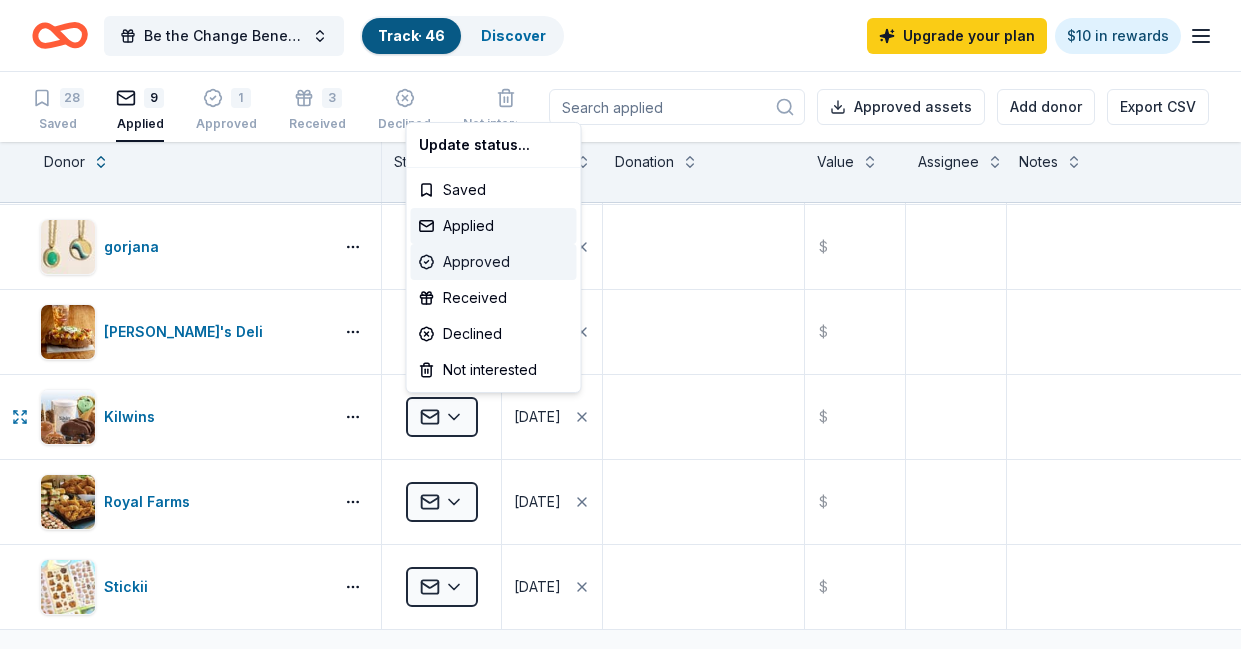 click on "Approved" at bounding box center [494, 262] 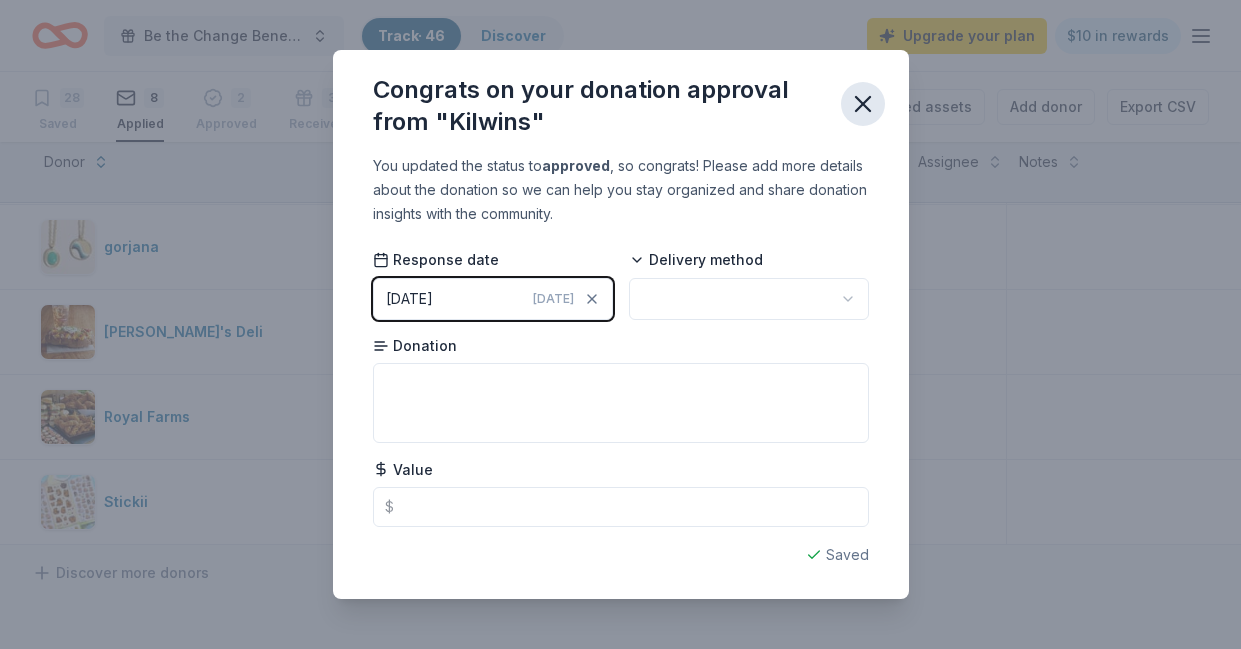 click 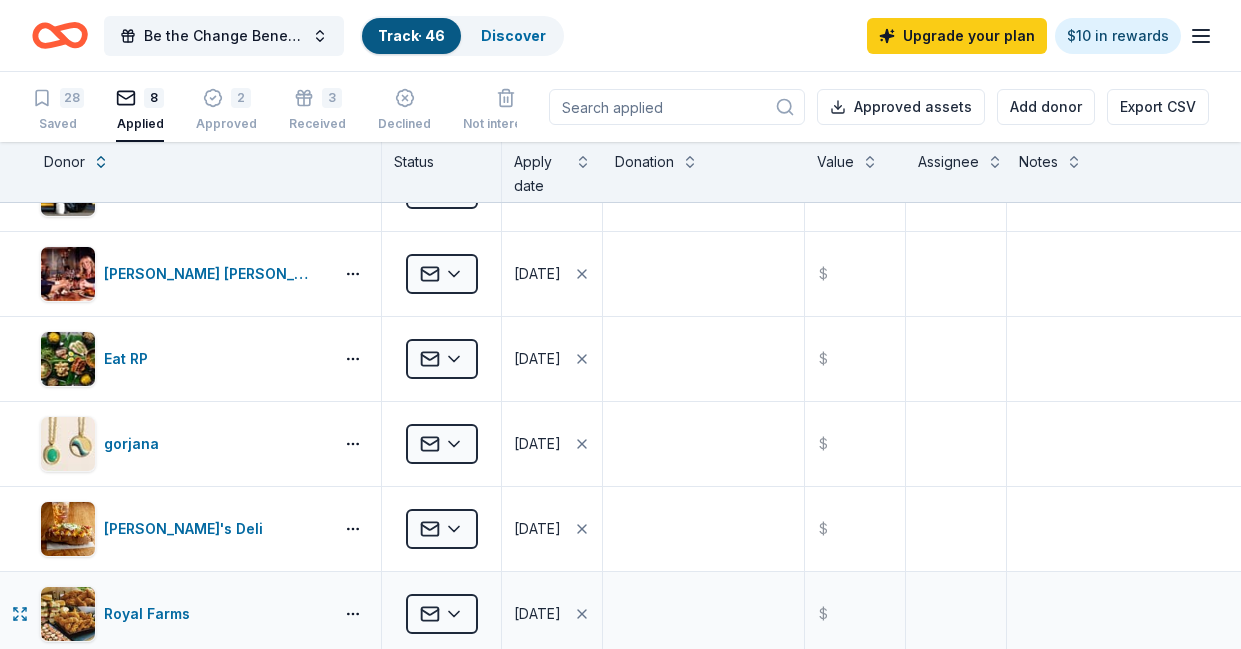 scroll, scrollTop: 88, scrollLeft: 0, axis: vertical 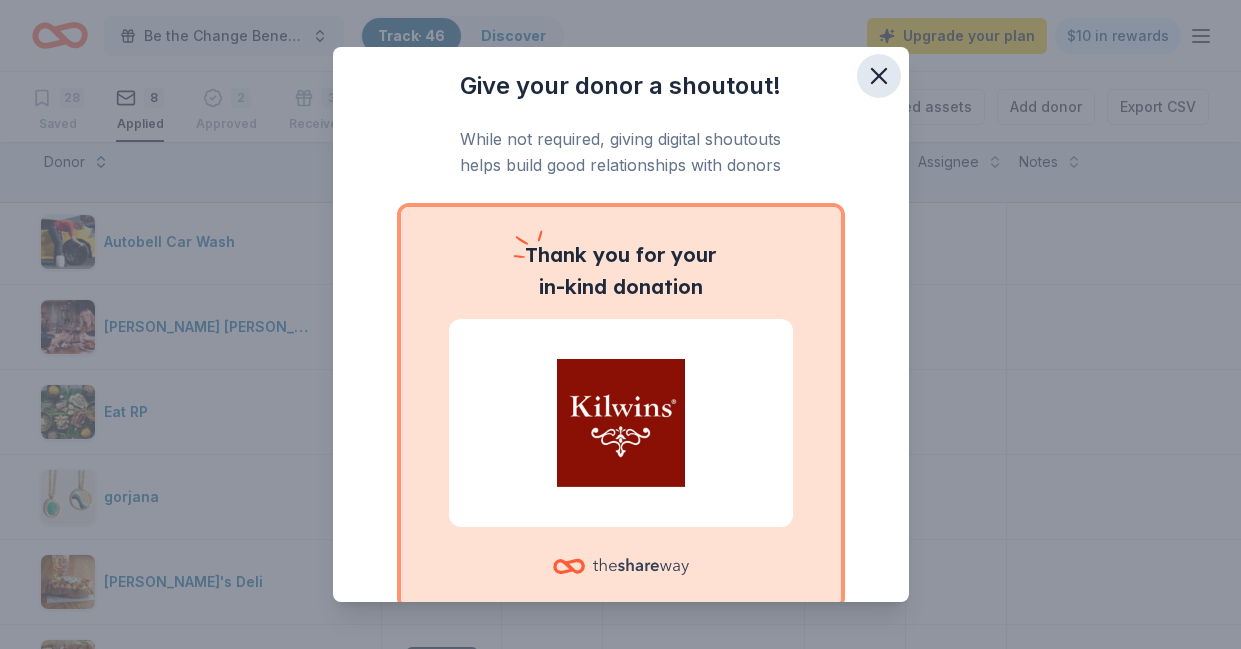 click 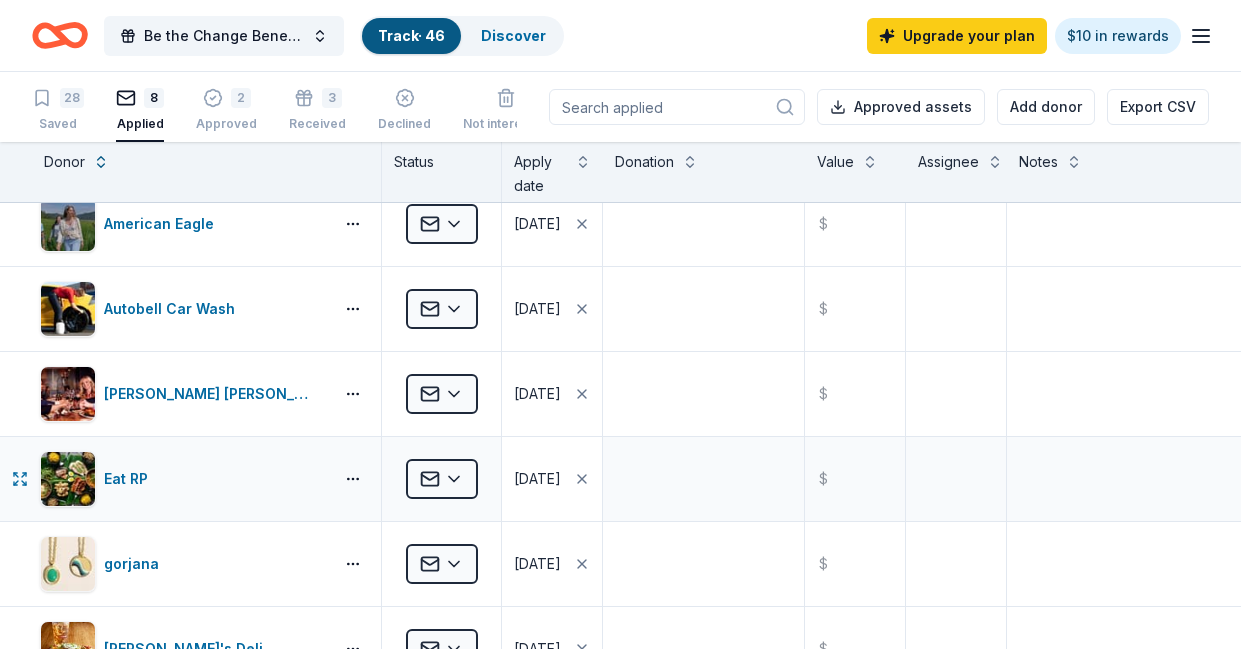 scroll, scrollTop: 0, scrollLeft: 0, axis: both 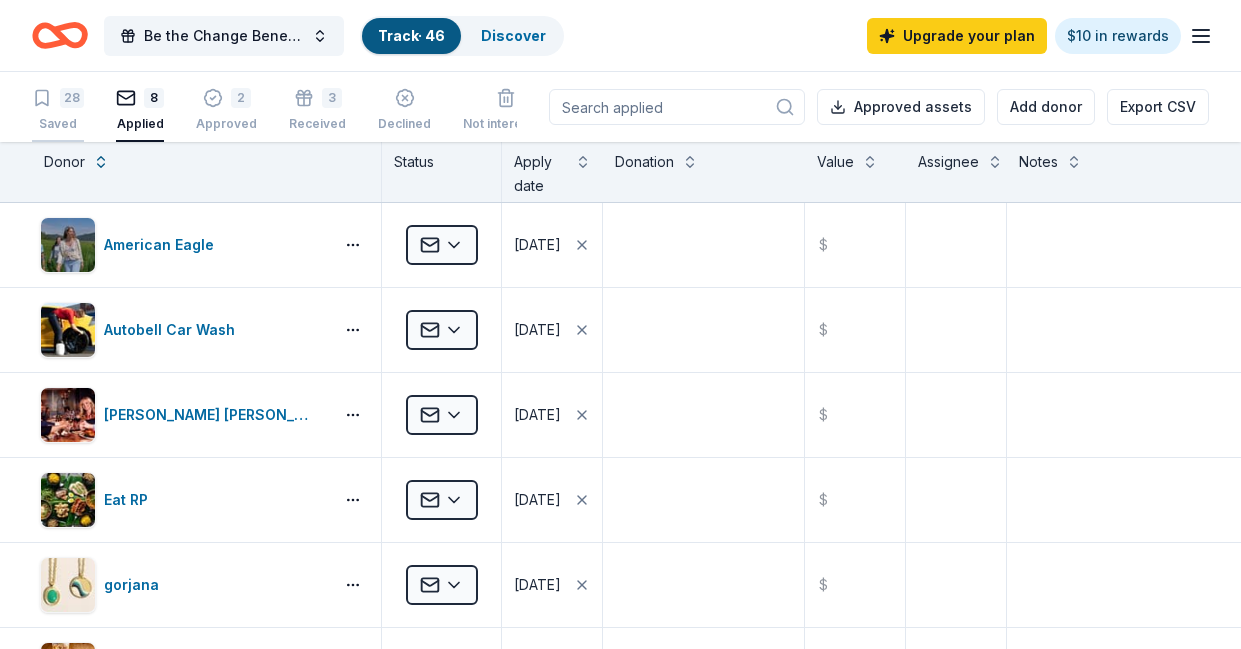 click on "28 Saved" at bounding box center (58, 110) 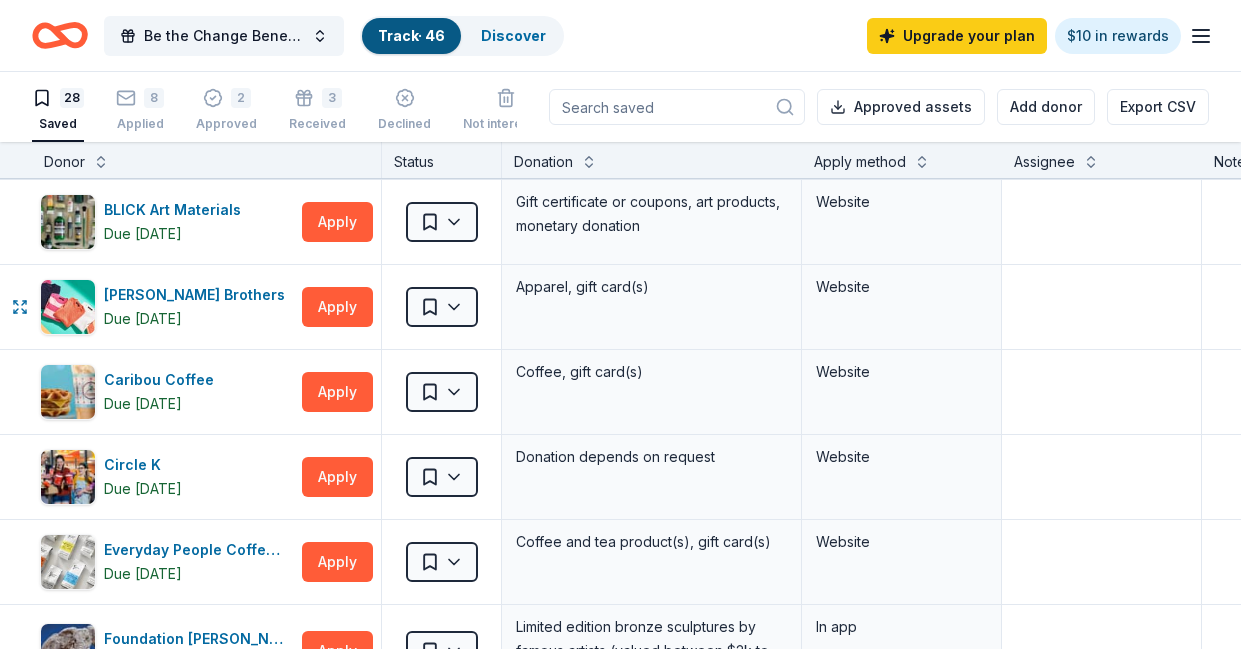 scroll, scrollTop: 0, scrollLeft: 0, axis: both 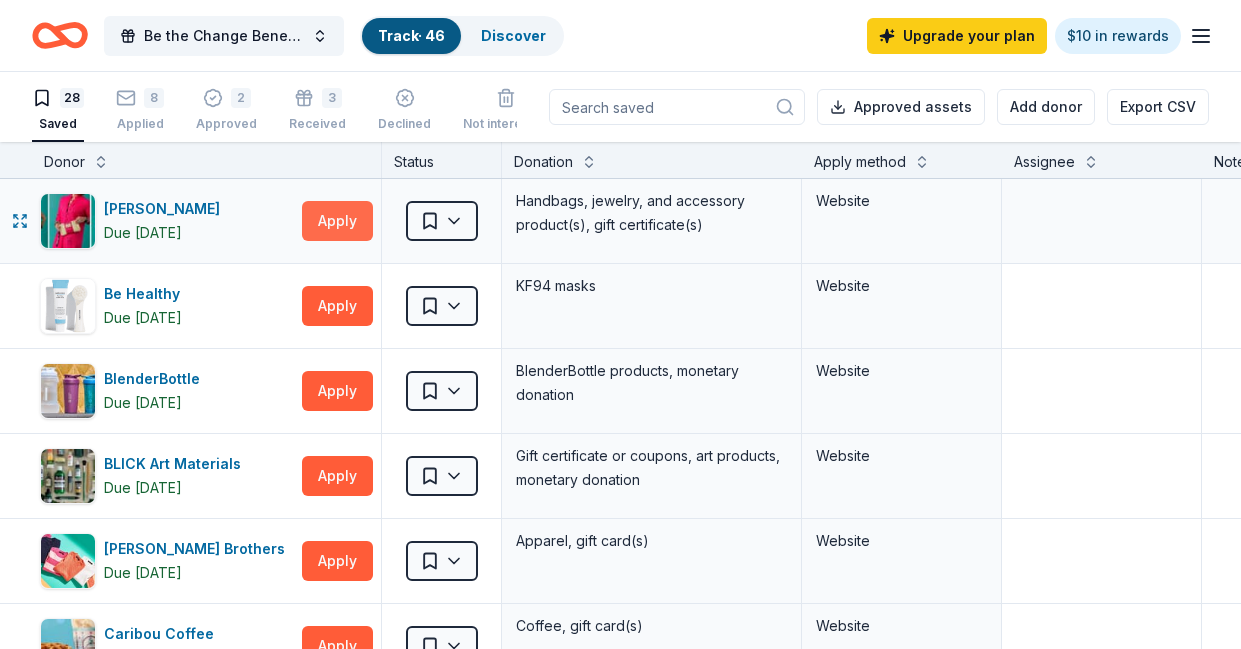 click on "Apply" at bounding box center [337, 221] 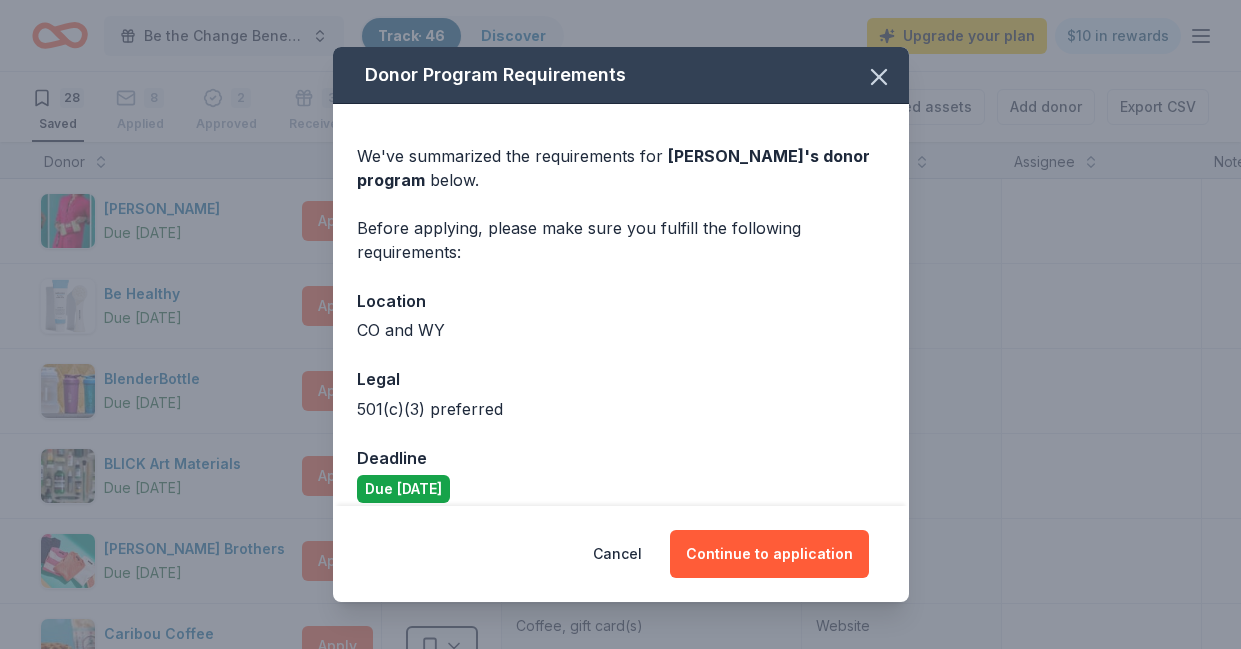 scroll, scrollTop: 20, scrollLeft: 0, axis: vertical 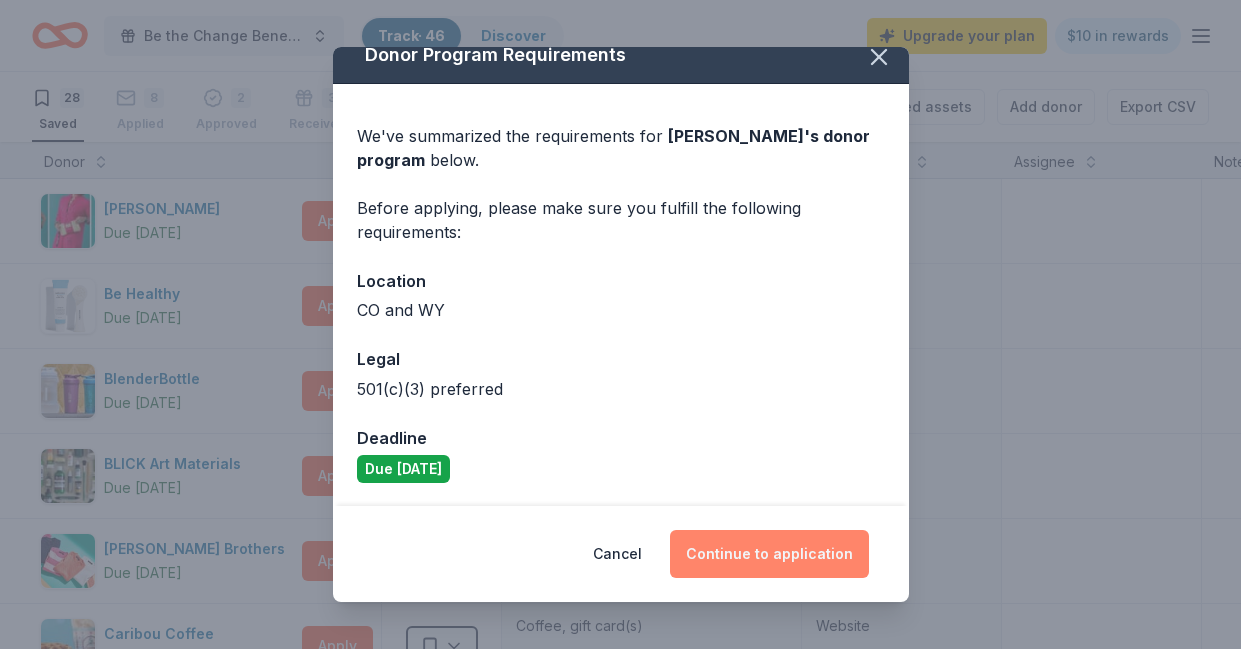 click on "Continue to application" at bounding box center (769, 554) 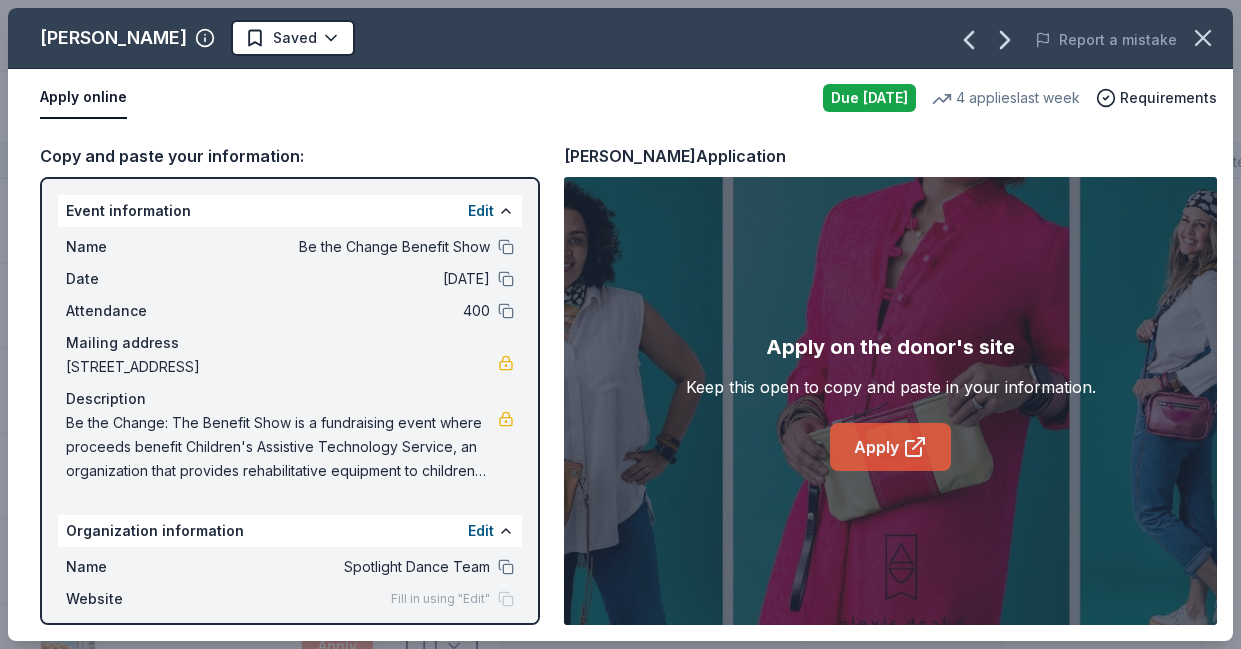 click on "Apply" at bounding box center (890, 447) 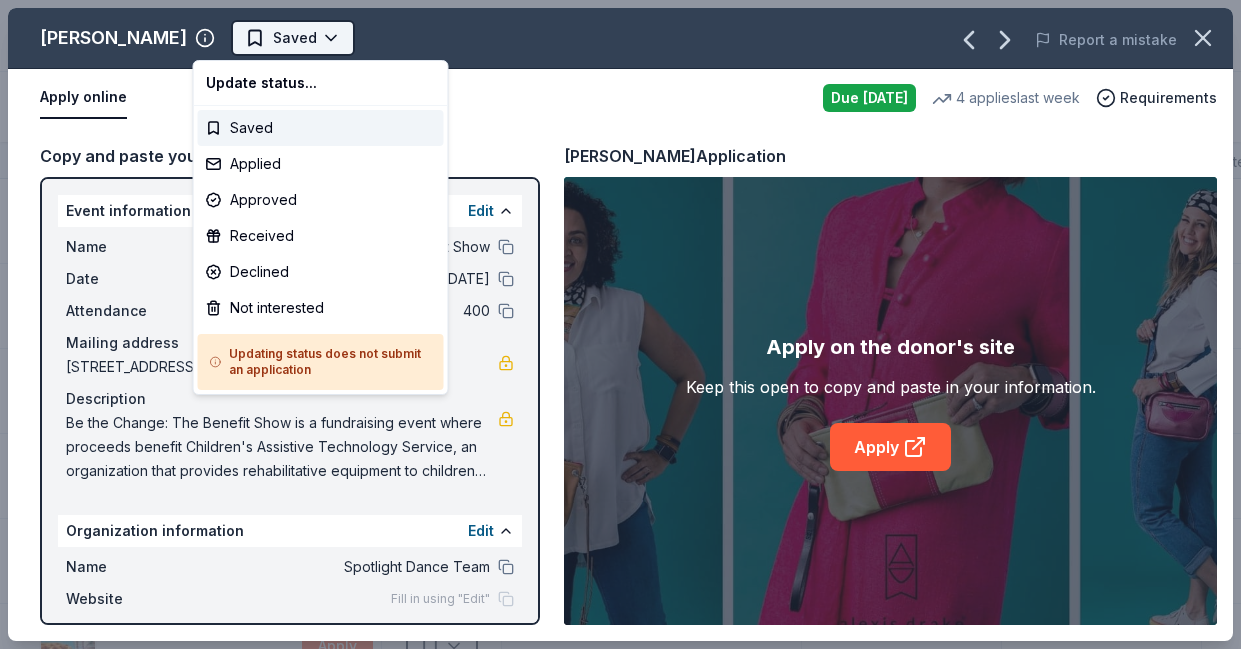 click on "Be the Change Benefit Show Track  · 46 Discover Upgrade your plan $10 in rewards 28 Saved 8 Applied 2 Approved 3 Received Declined Not interested  Approved assets Add donor Export CSV Donor Status Donation Apply method Assignee Notes [PERSON_NAME] Due [DATE] Apply Saved Handbags, jewelry, and accessory product(s), gift certificate(s) Website Be Healthy Due [DATE] Apply Saved KF94 masks Website BlenderBottle Due [DATE] Apply Saved BlenderBottle products, monetary donation Website BLICK Art Materials Due [DATE] Apply Saved Gift certificate or coupons, art products, monetary donation Website [PERSON_NAME] Brothers Due [DATE] Apply Saved Apparel, gift card(s) Website Caribou Coffee Due [DATE] Apply Saved Coffee, gift card(s) Website Circle K Due [DATE] Apply Saved Donation depends on request Website Everyday People Coffee & Tea Due [DATE] Apply Saved Coffee and tea product(s), gift card(s) Website Foundation [PERSON_NAME] Due [DATE] Apply Saved In app [PERSON_NAME]'s Frozen Custard & Steakburgers Due [DATE] Apply Saved Website 2 2" at bounding box center (620, 324) 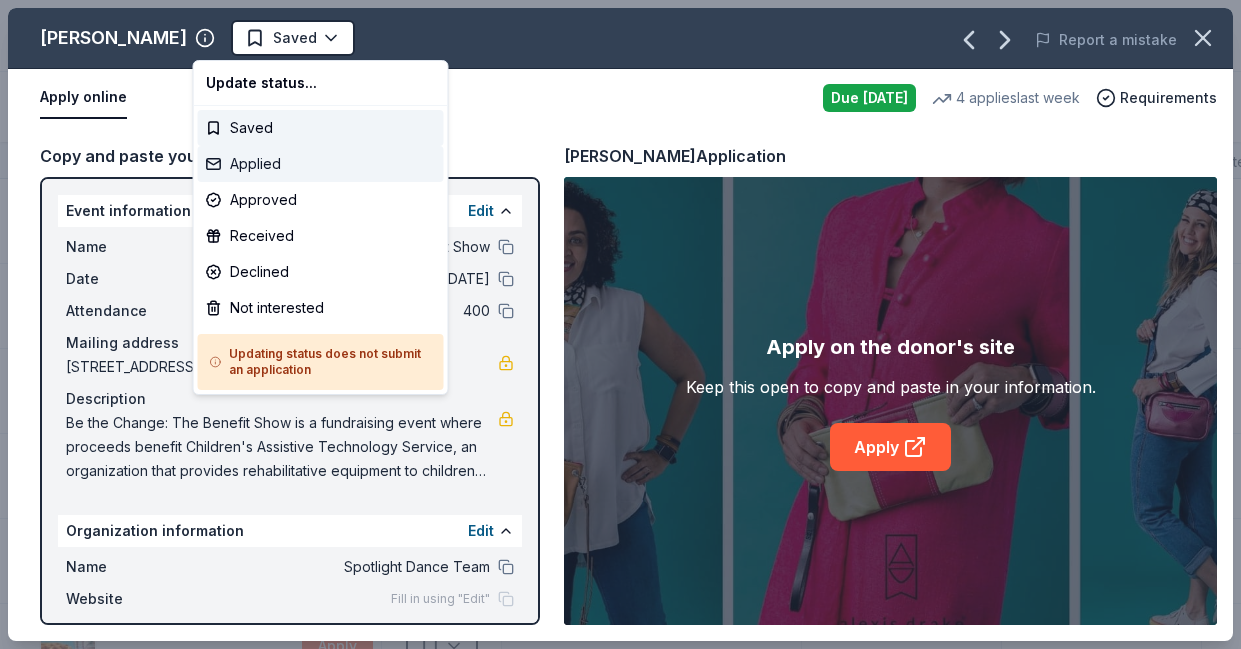 click on "Applied" at bounding box center [321, 164] 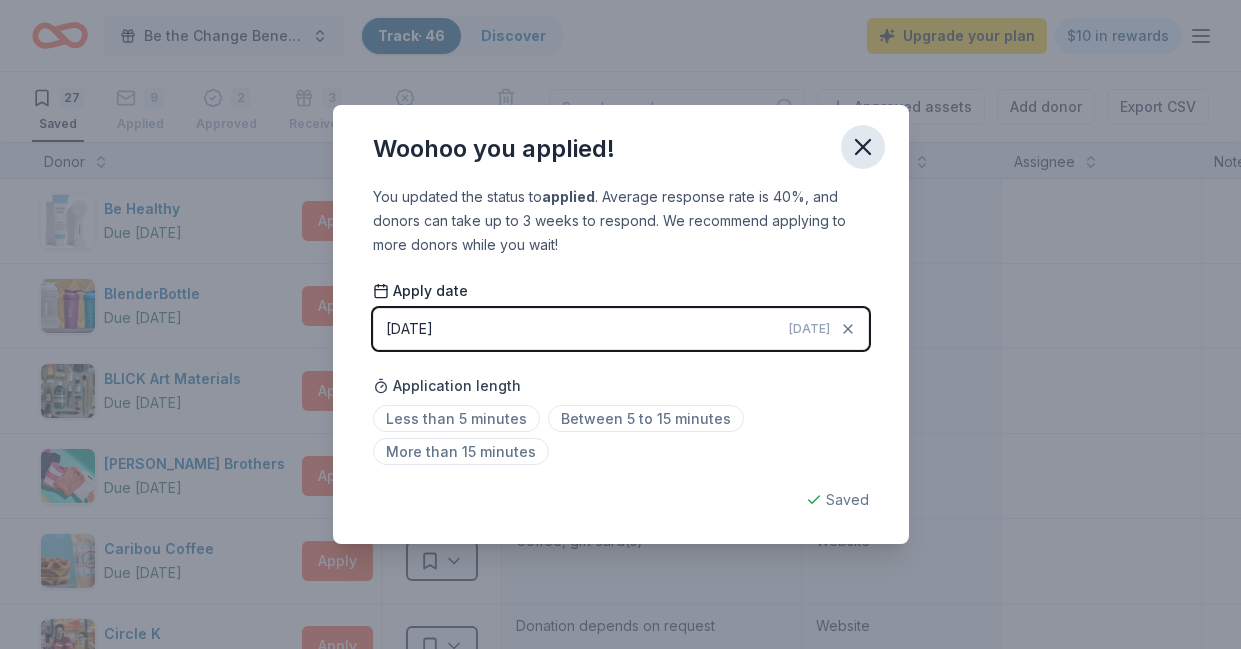 click 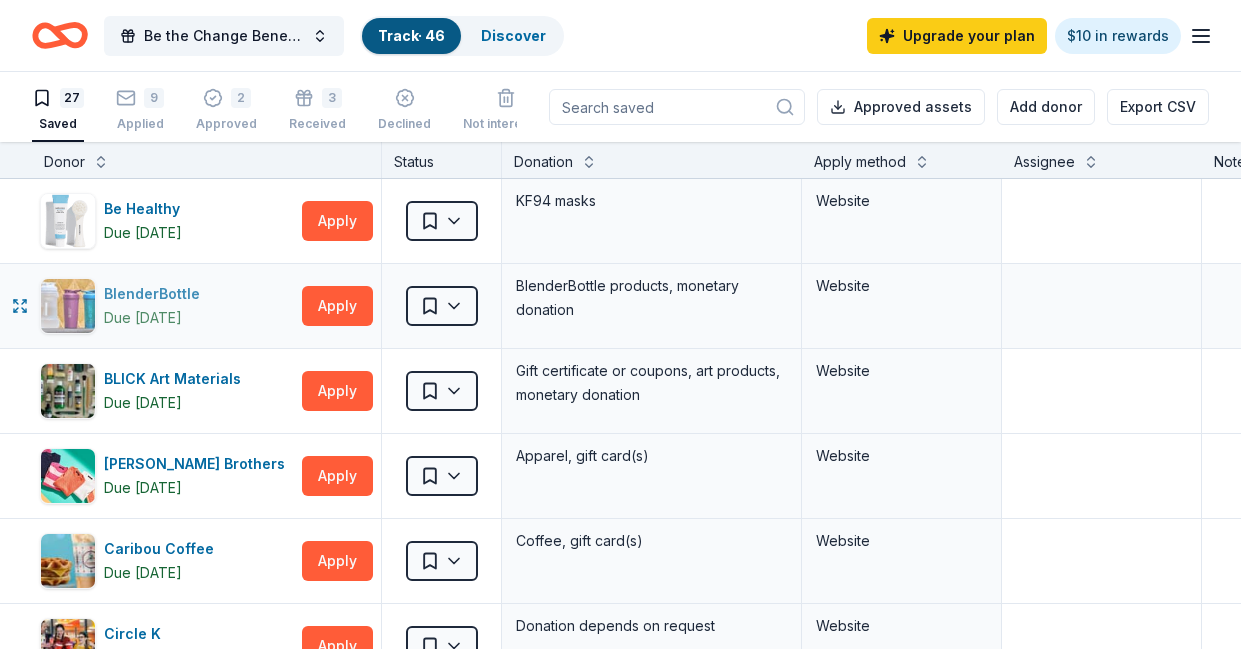 click on "BlenderBottle" at bounding box center (156, 294) 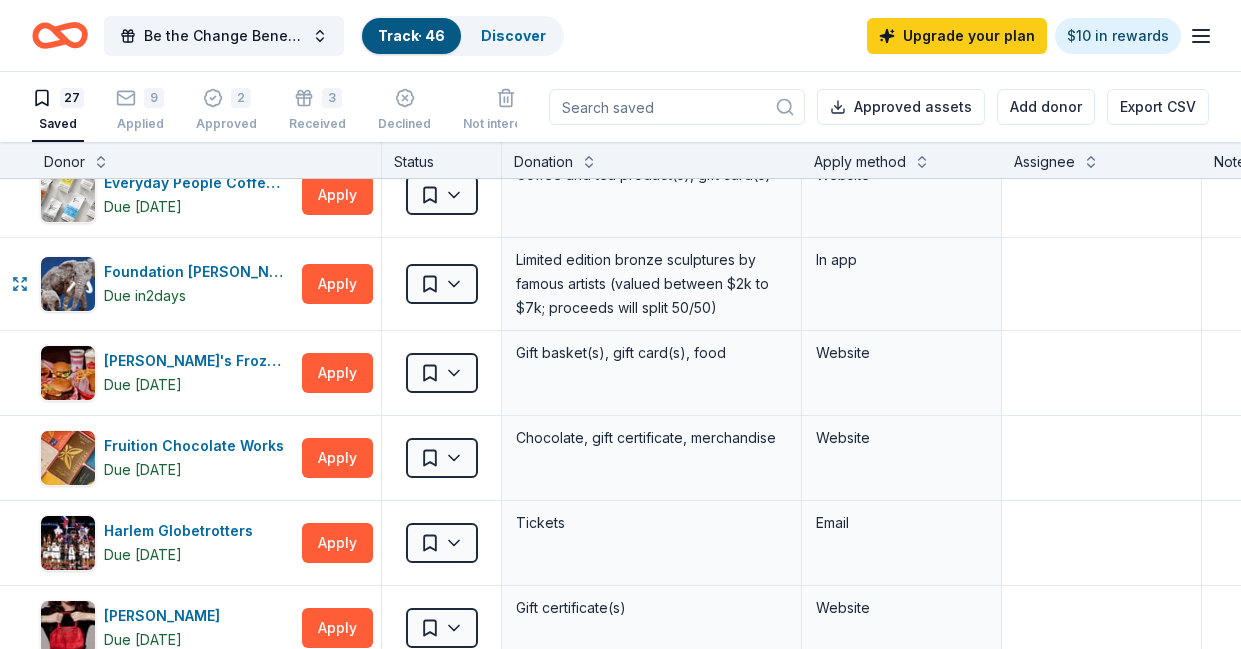scroll, scrollTop: 538, scrollLeft: 0, axis: vertical 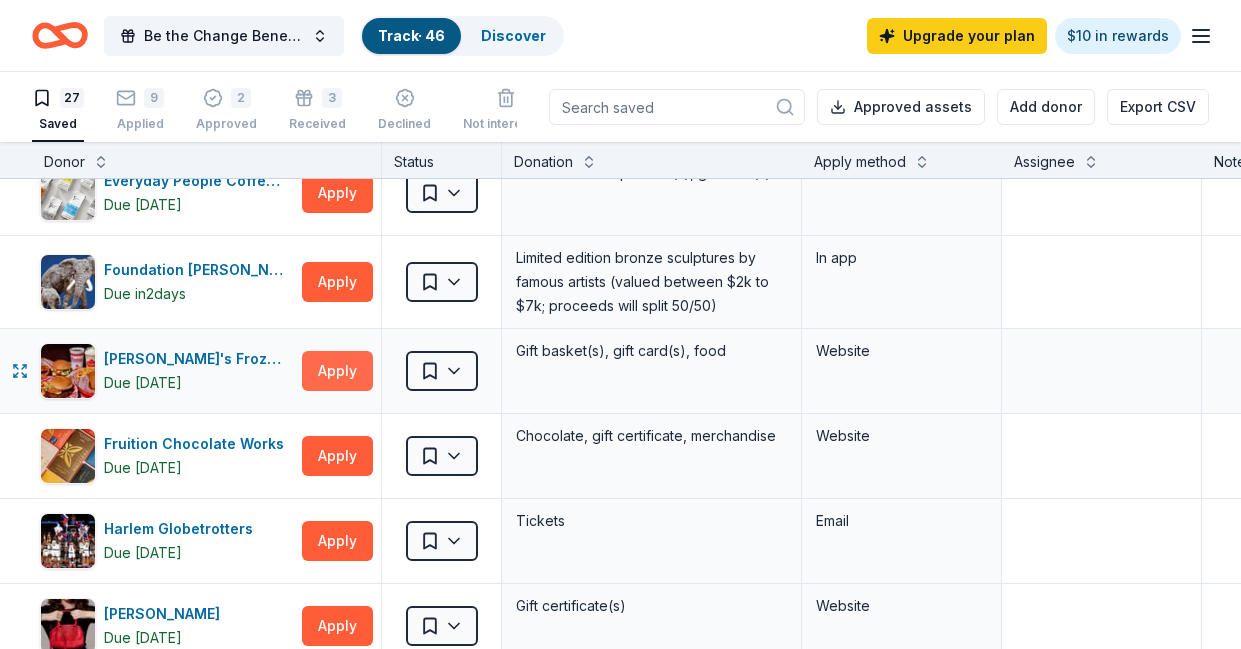click on "Apply" at bounding box center (337, 371) 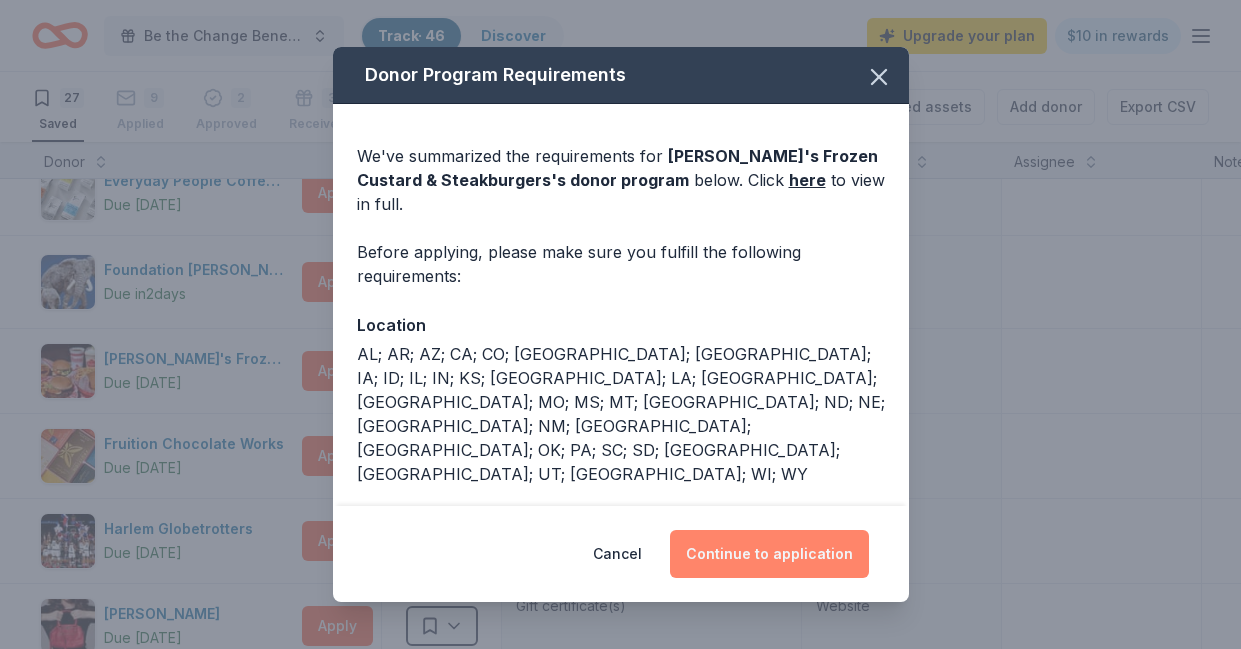 click on "Continue to application" at bounding box center [769, 554] 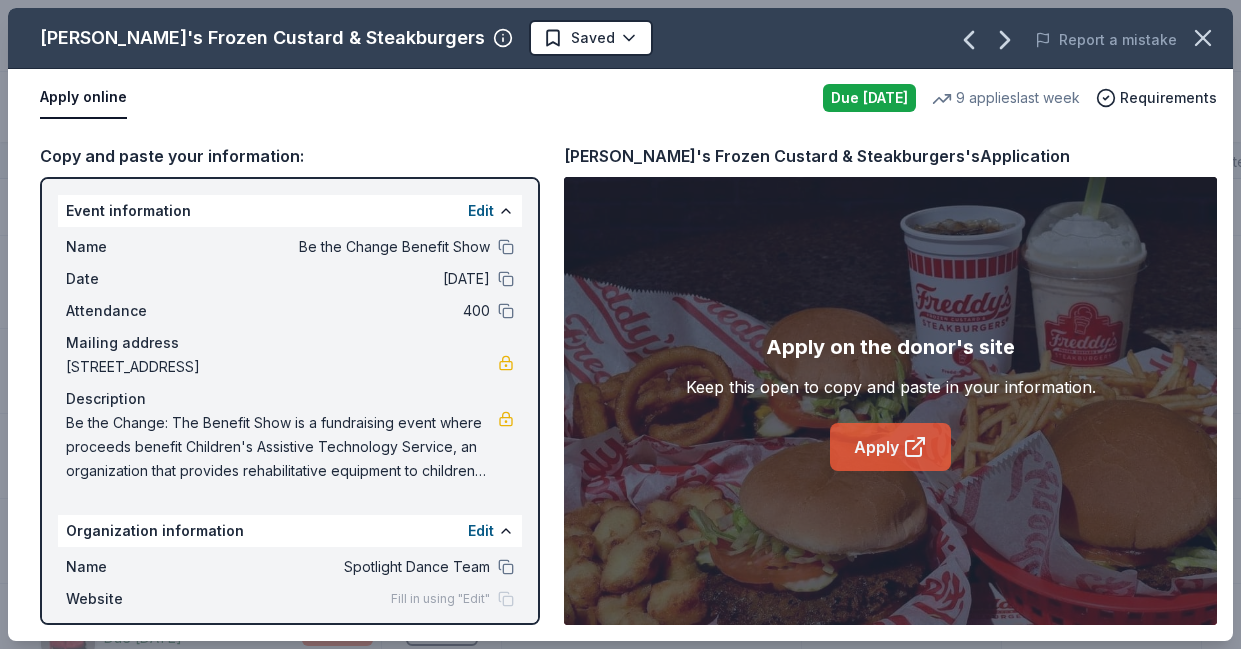 click on "Apply" at bounding box center (890, 447) 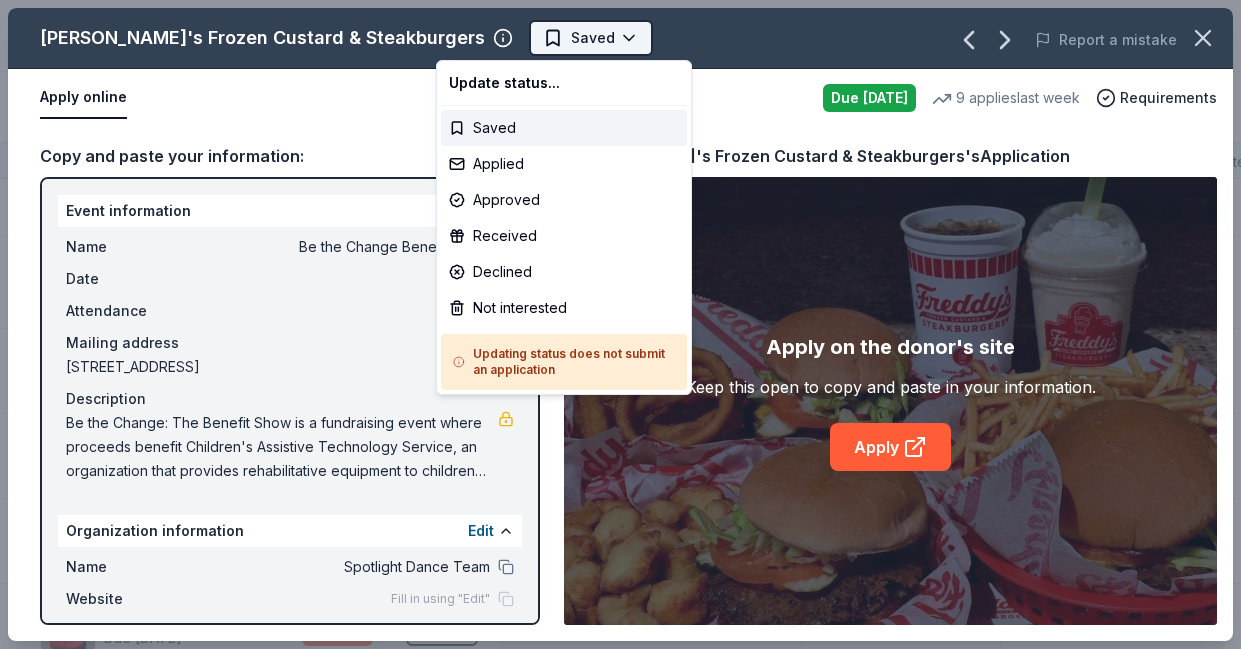 click on "Be the Change Benefit Show Track  · 46 Discover Upgrade your plan $10 in rewards 27 Saved 9 Applied 2 Approved 3 Received Declined Not interested  Approved assets Add donor Export CSV Donor Status Donation Apply method Assignee Notes Be Healthy Due [DATE] Apply Saved KF94 masks Website BlenderBottle Due [DATE] Apply Saved BlenderBottle products, monetary donation Website BLICK Art Materials Due [DATE] Apply Saved Gift certificate or coupons, art products, monetary donation Website [PERSON_NAME] Brothers Due [DATE] Apply Saved Apparel, gift card(s) Website Caribou Coffee Due [DATE] Apply Saved Coffee, gift card(s) Website Circle K Due [DATE] Apply Saved Donation depends on request Website Everyday People Coffee & Tea Due [DATE] Apply Saved Coffee and tea product(s), gift card(s) Website Foundation [PERSON_NAME] Due [DATE] Apply Saved Limited edition bronze sculptures by famous artists (valued between $2k to $7k; proceeds will split 50/50) In app [PERSON_NAME]'s Frozen Custard & Steakburgers Due [DATE] Apply Saved Website Apply" at bounding box center [620, 324] 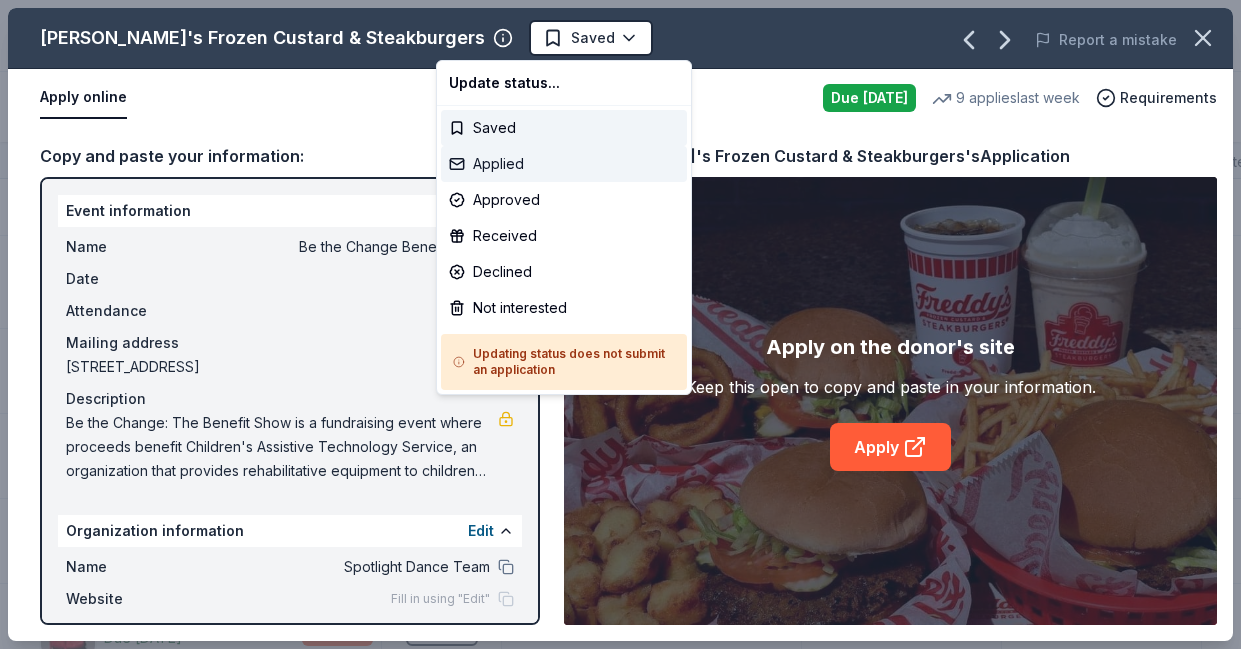 click on "Applied" at bounding box center (564, 164) 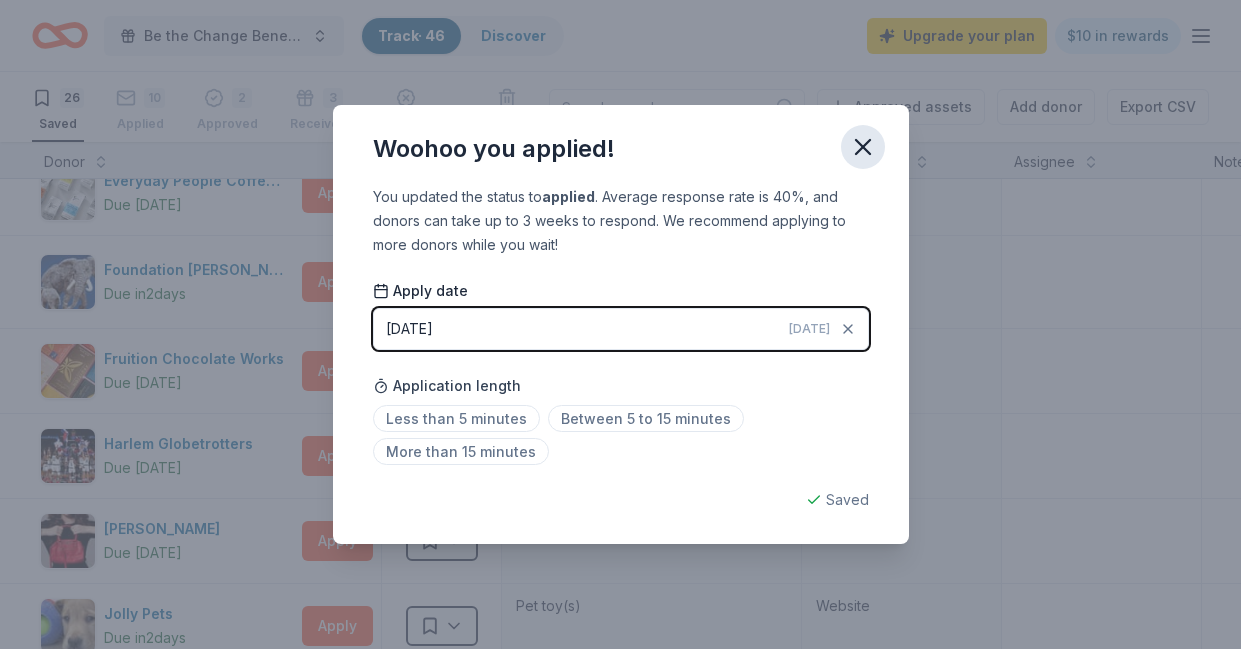 click 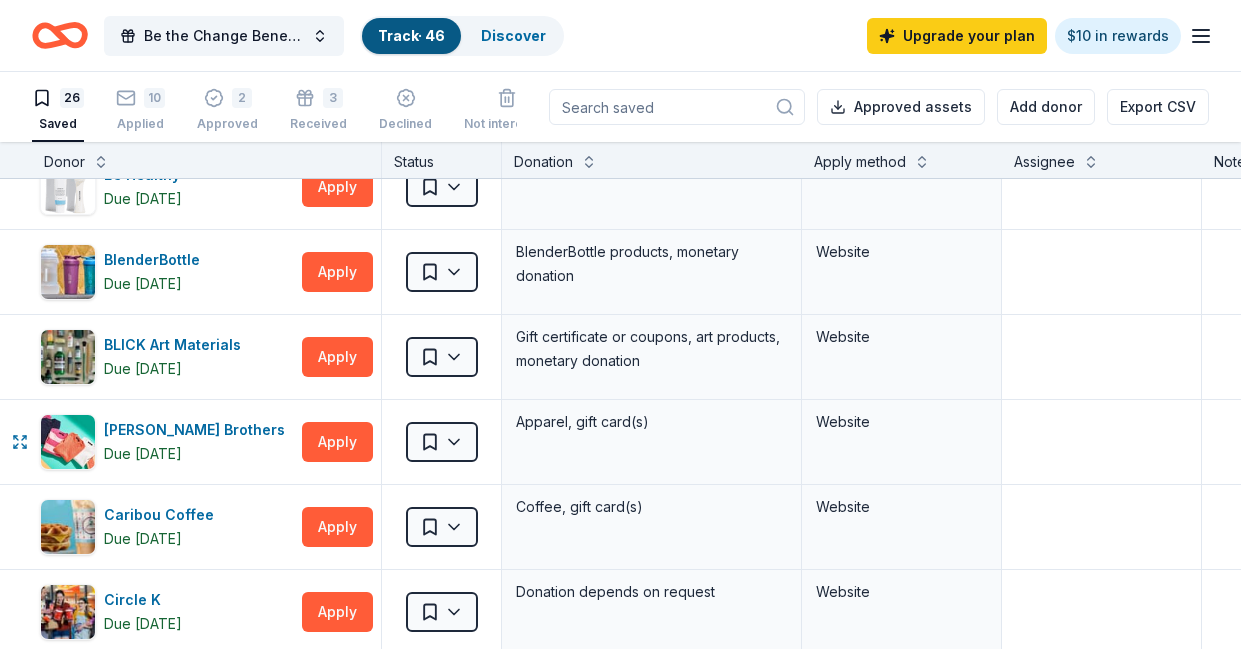 scroll, scrollTop: 0, scrollLeft: 0, axis: both 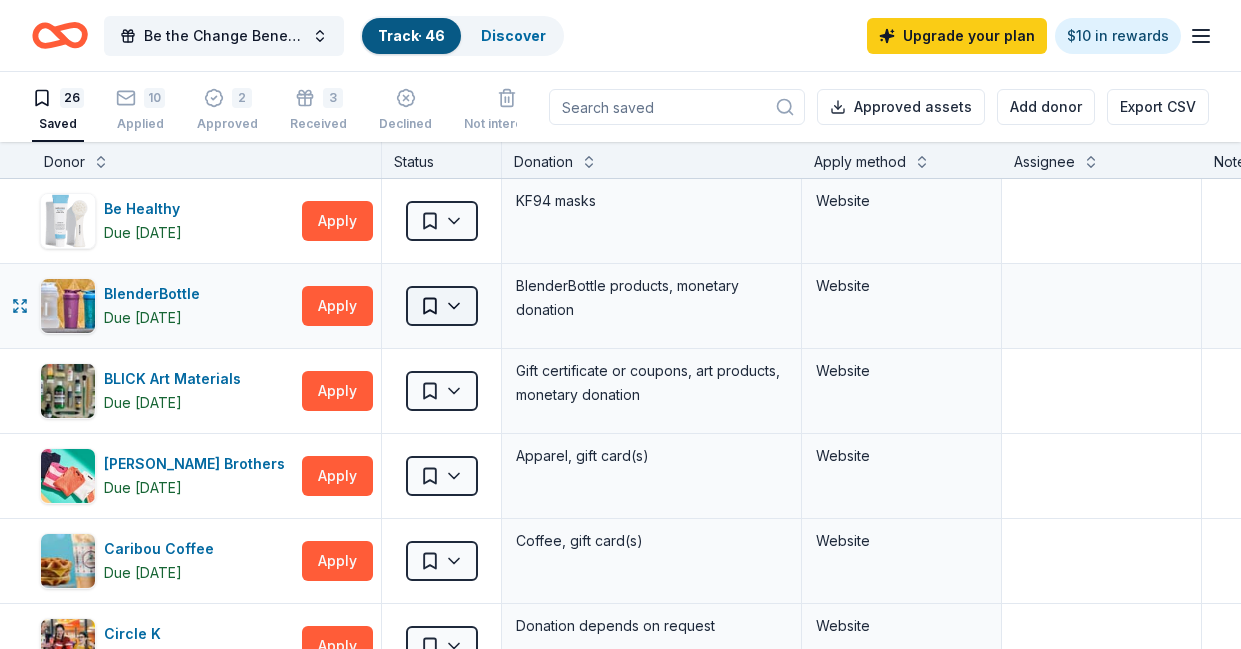 click on "Be the Change Benefit Show Track  · 46 Discover Upgrade your plan $10 in rewards 26 Saved 10 Applied 2 Approved 3 Received Declined Not interested  Approved assets Add donor Export CSV Donor Status Donation Apply method Assignee Notes Be Healthy Due [DATE] Apply Saved KF94 masks Website BlenderBottle Due [DATE] Apply Saved BlenderBottle products, monetary donation Website BLICK Art Materials Due [DATE] Apply Saved Gift certificate or coupons, art products, monetary donation Website [PERSON_NAME] Brothers Due [DATE] Apply Saved Apparel, gift card(s) Website Caribou Coffee Due [DATE] Apply Saved Coffee, gift card(s) Website Circle K Due [DATE] Apply Saved Donation depends on request Website Everyday People Coffee & Tea Due [DATE] Apply Saved Coffee and tea product(s), gift card(s) Website Foundation [PERSON_NAME] Due [DATE] Apply Saved Limited edition bronze sculptures by famous artists (valued between $2k to $7k; proceeds will split 50/50) In app Fruition Chocolate Works Due [DATE] Apply Saved Website Due [DATE] Apply 2" at bounding box center (620, 324) 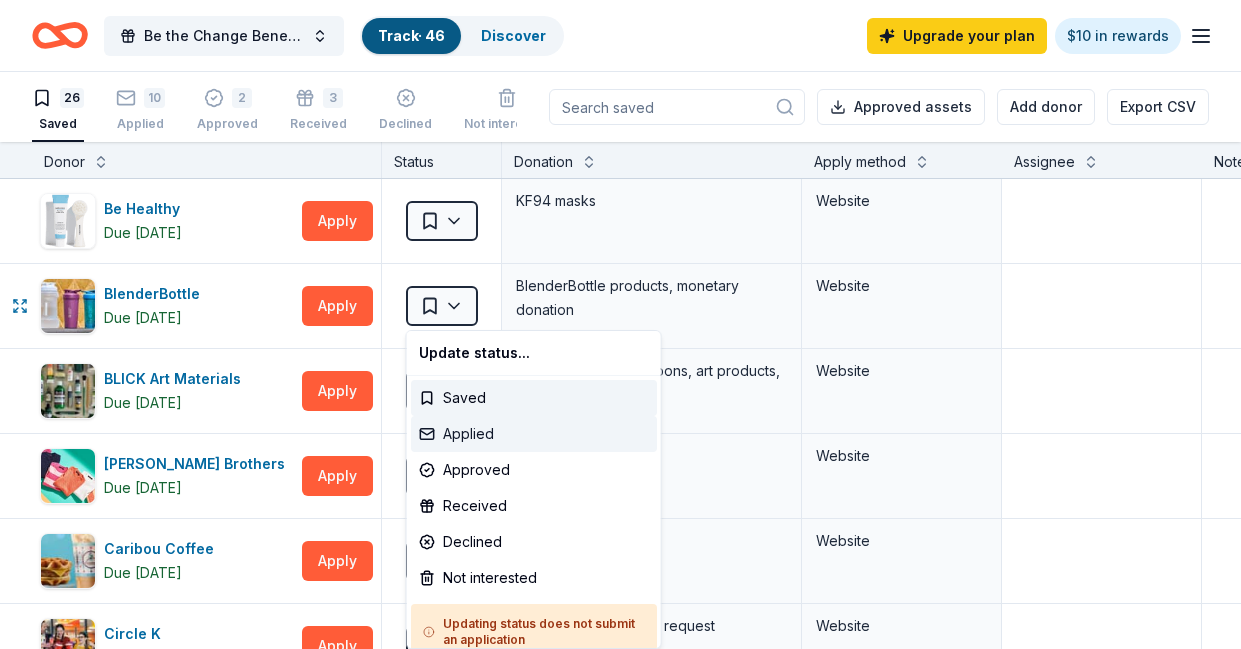 click on "Applied" at bounding box center [534, 434] 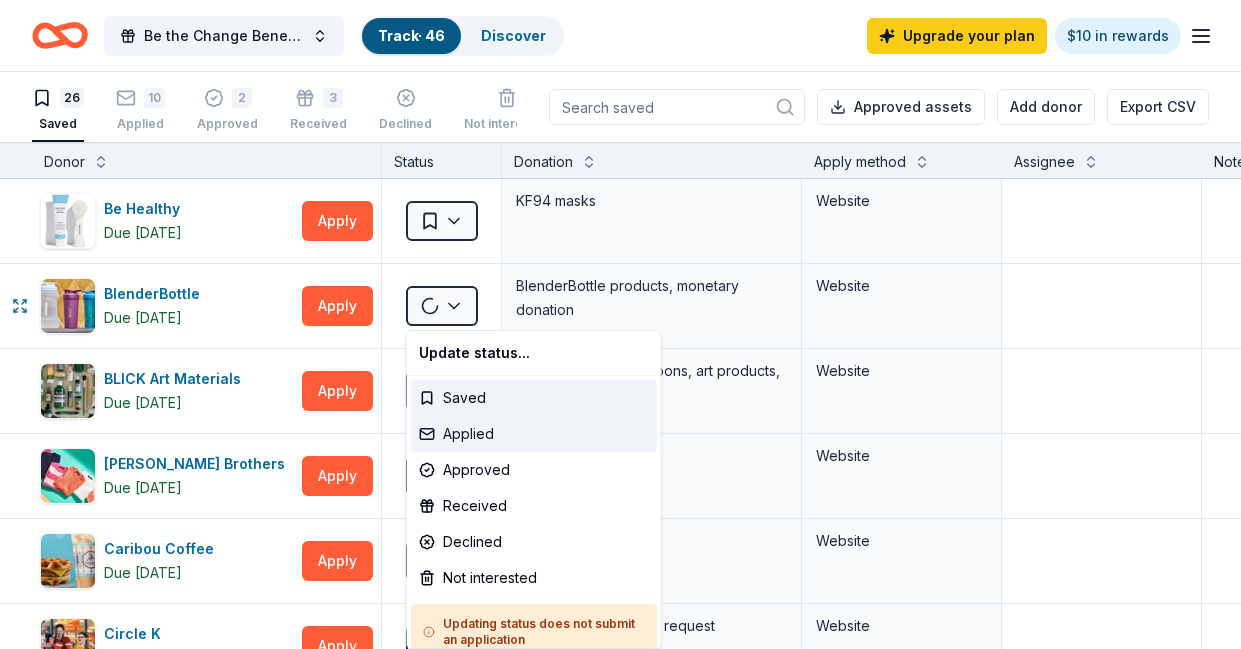 click on "Applied" at bounding box center (534, 434) 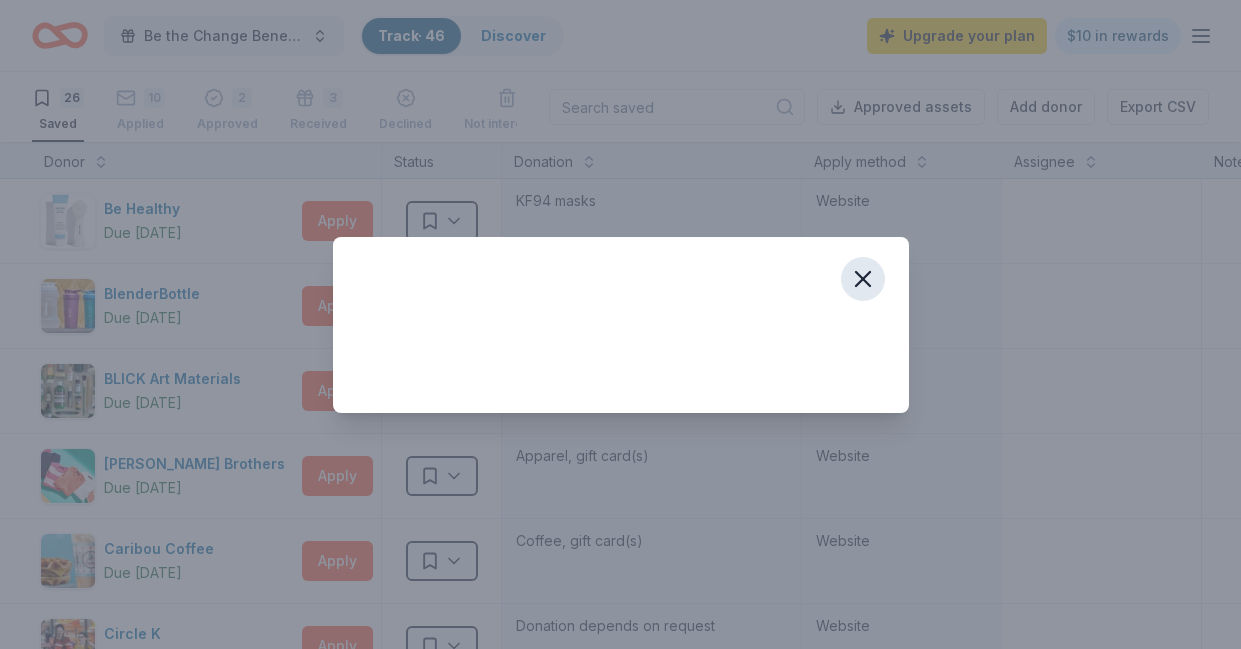 click 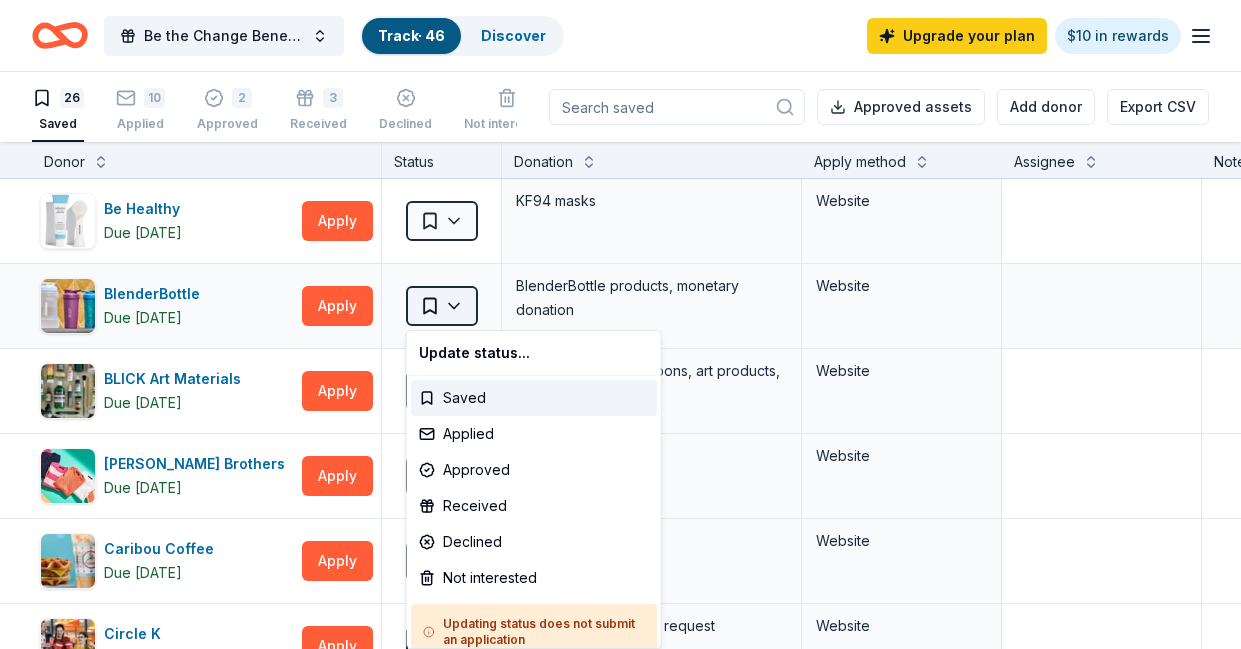 click on "Be the Change Benefit Show Track  · 46 Discover Upgrade your plan $10 in rewards 26 Saved 10 Applied 2 Approved 3 Received Declined Not interested  Approved assets Add donor Export CSV Donor Status Donation Apply method Assignee Notes Be Healthy Due [DATE] Apply Saved KF94 masks Website BlenderBottle Due [DATE] Apply Saved BlenderBottle products, monetary donation Website BLICK Art Materials Due [DATE] Apply Saved Gift certificate or coupons, art products, monetary donation Website [PERSON_NAME] Brothers Due [DATE] Apply Saved Apparel, gift card(s) Website Caribou Coffee Due [DATE] Apply Saved Coffee, gift card(s) Website Circle K Due [DATE] Apply Saved Donation depends on request Website Everyday People Coffee & Tea Due [DATE] Apply Saved Coffee and tea product(s), gift card(s) Website Foundation [PERSON_NAME] Due [DATE] Apply Saved Limited edition bronze sculptures by famous artists (valued between $2k to $7k; proceeds will split 50/50) In app Fruition Chocolate Works Due [DATE] Apply Saved Website Due [DATE] Apply 2" at bounding box center (620, 324) 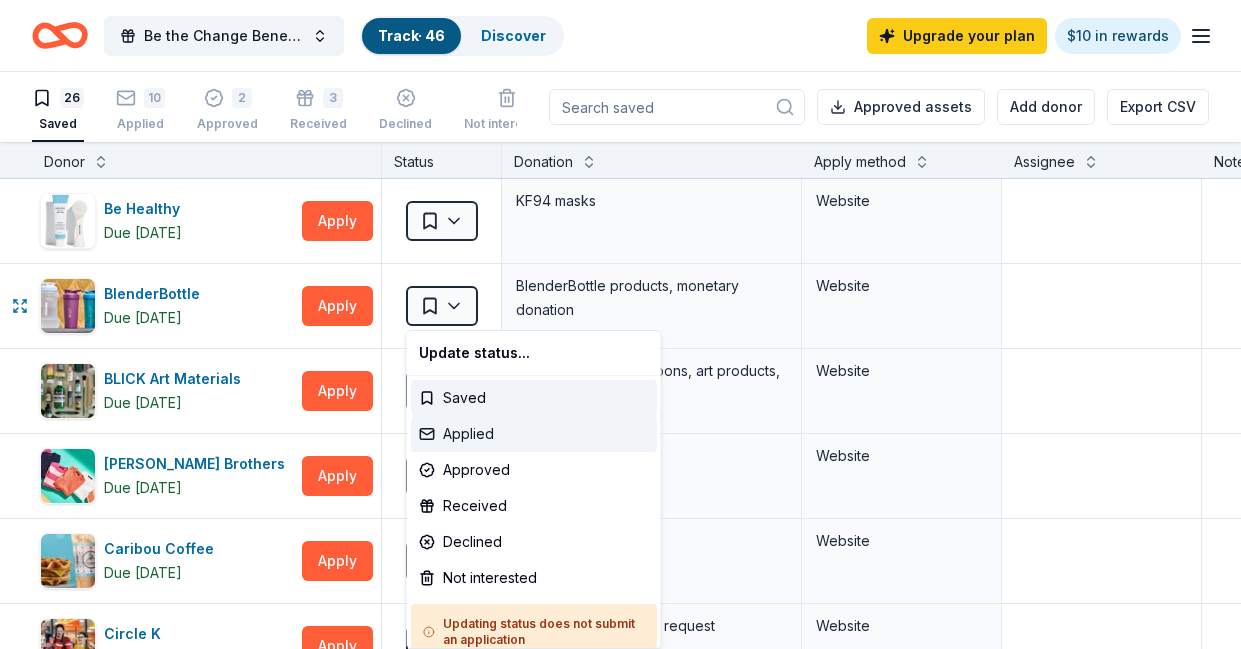 click on "Applied" at bounding box center (534, 434) 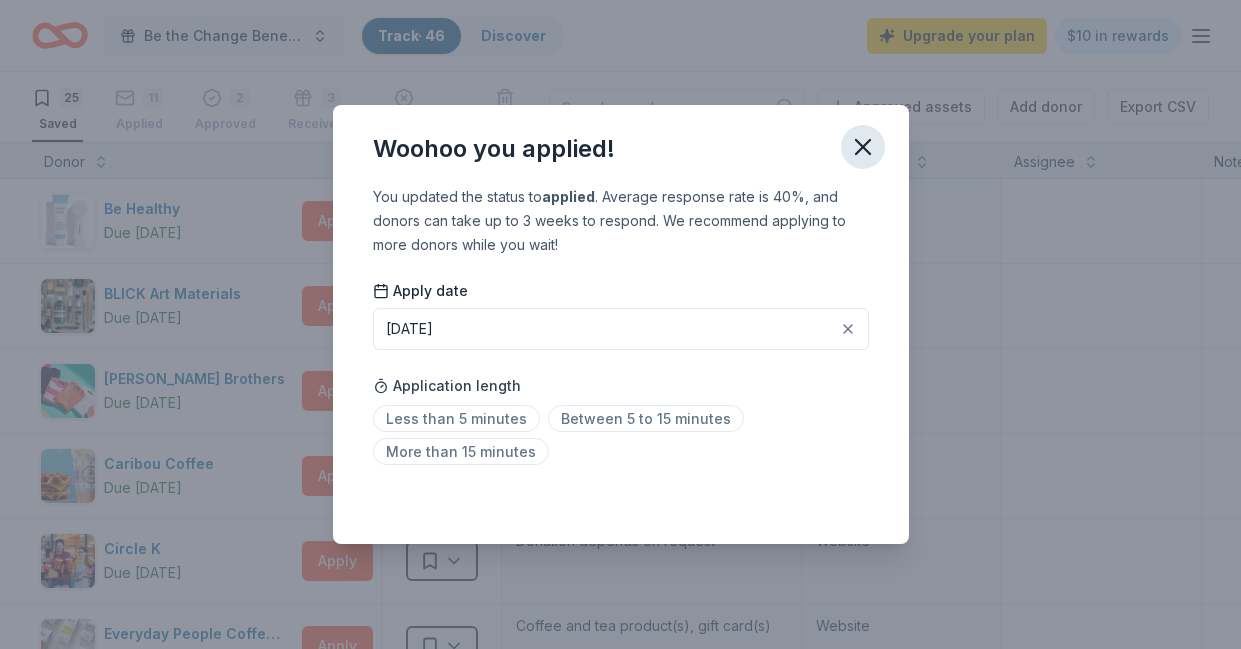 click 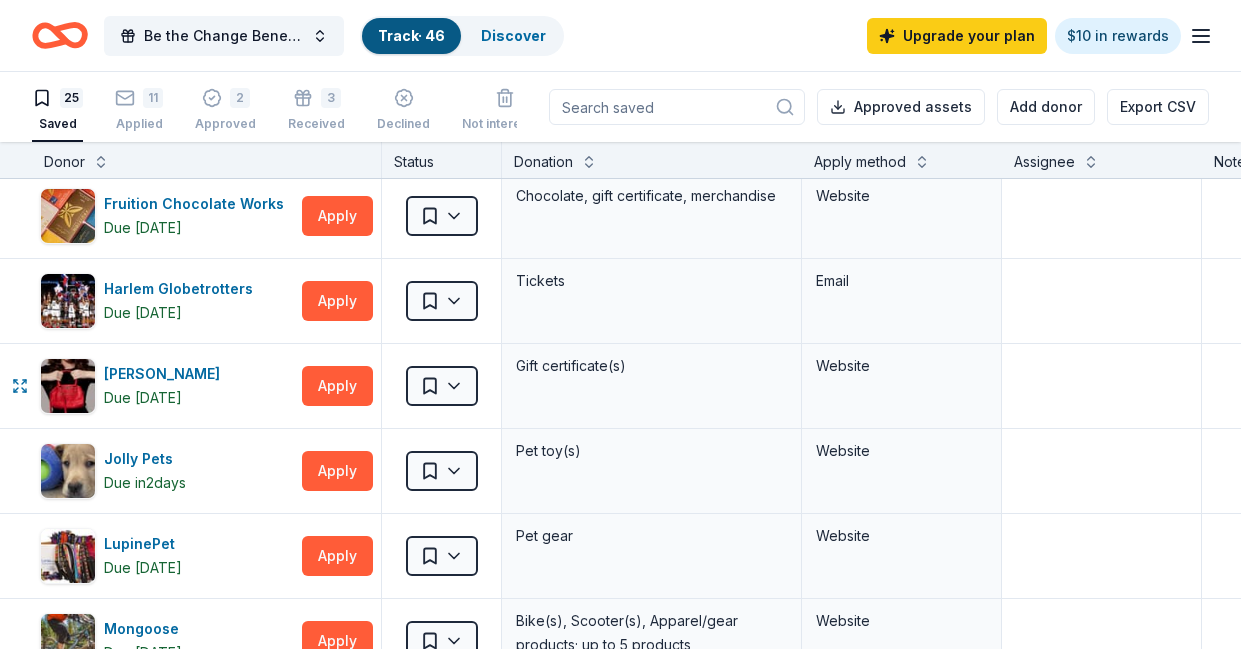 scroll, scrollTop: 611, scrollLeft: 0, axis: vertical 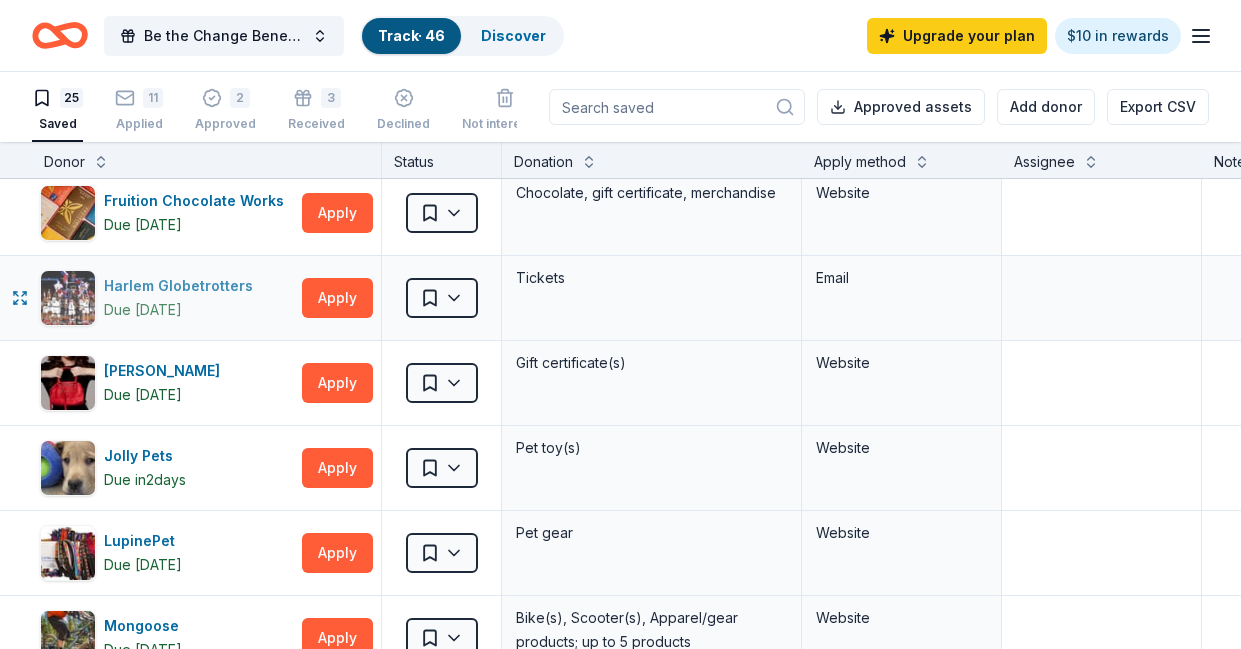 click on "Due [DATE]" at bounding box center [182, 310] 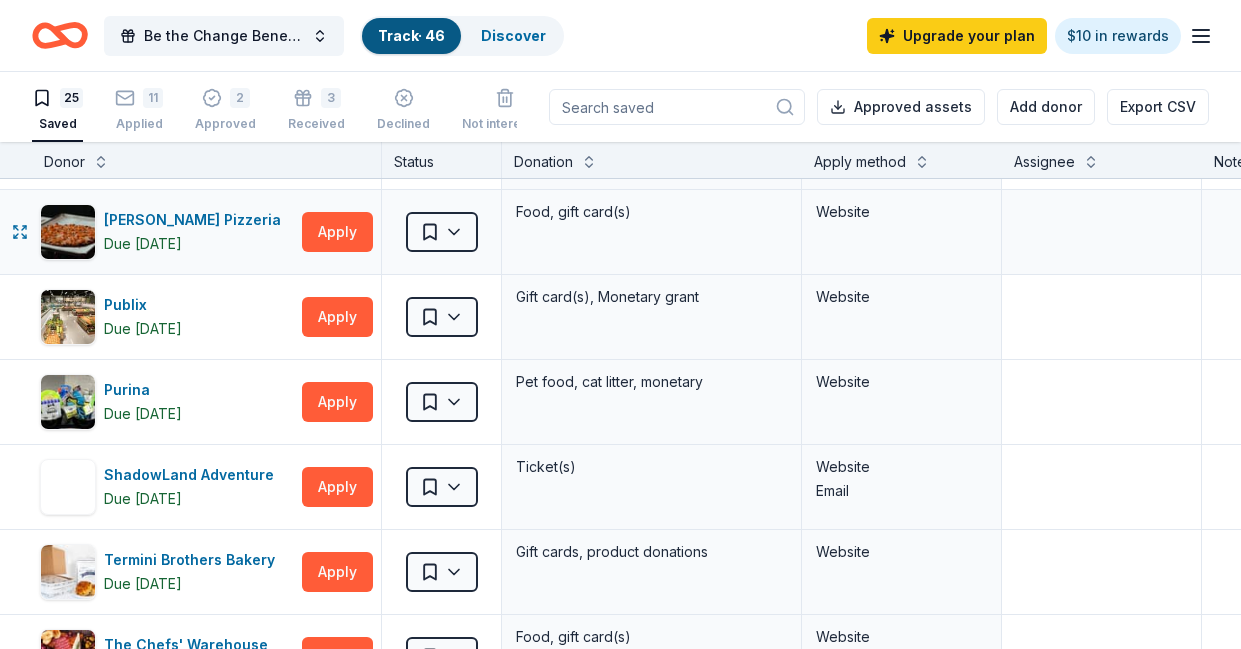 scroll, scrollTop: 1284, scrollLeft: 0, axis: vertical 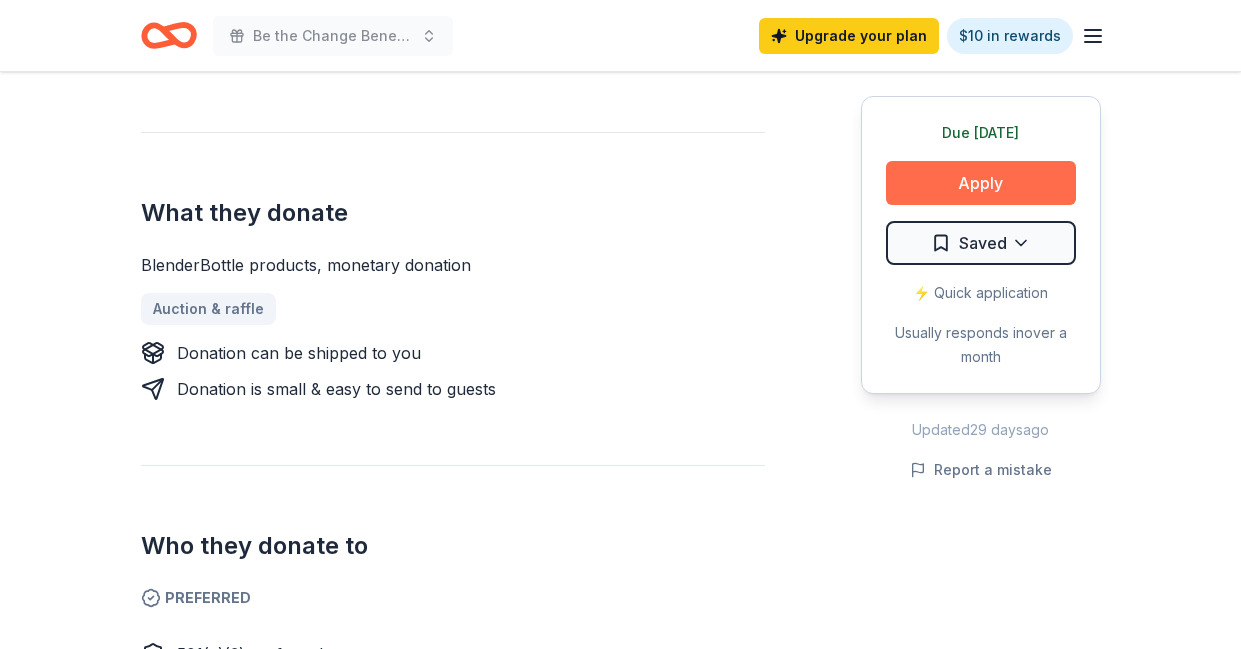click on "Apply" at bounding box center (981, 183) 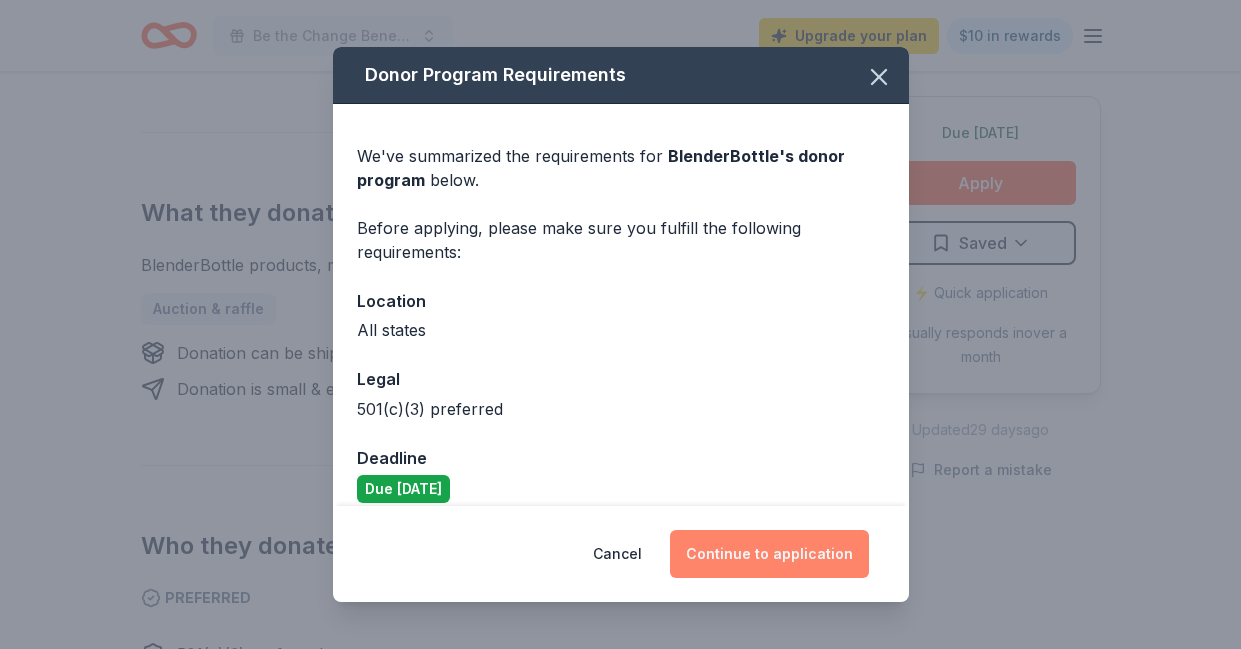 click on "Continue to application" at bounding box center (769, 554) 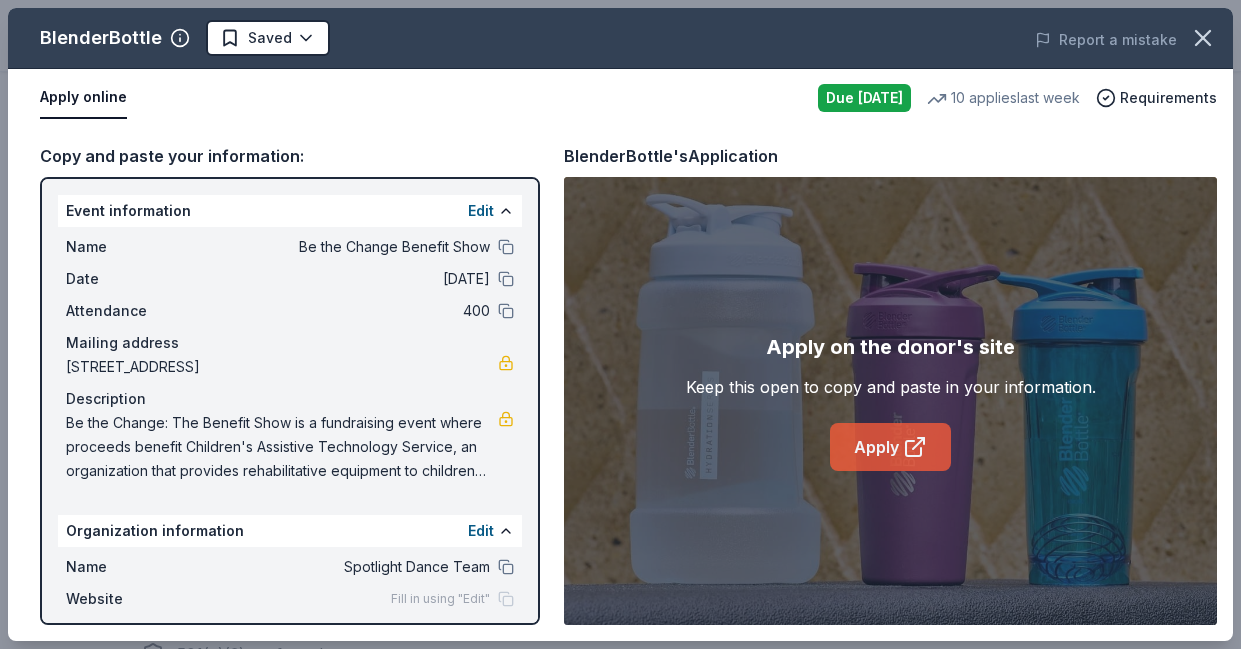 click on "Apply" at bounding box center [890, 447] 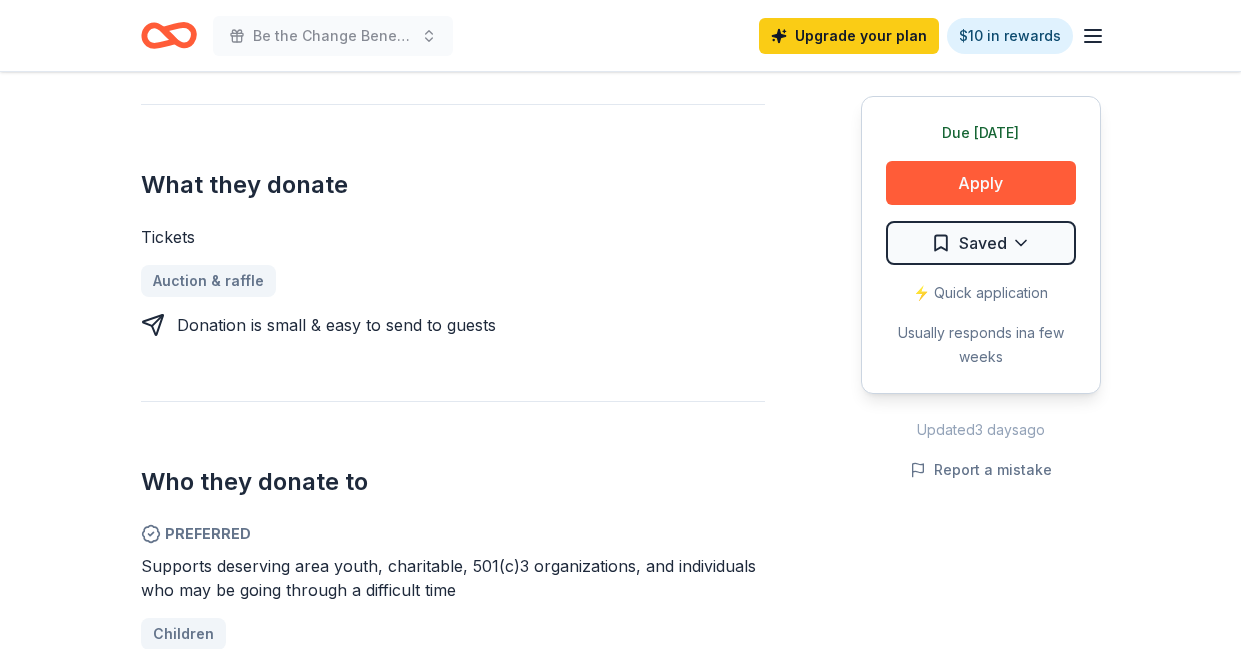scroll, scrollTop: 786, scrollLeft: 0, axis: vertical 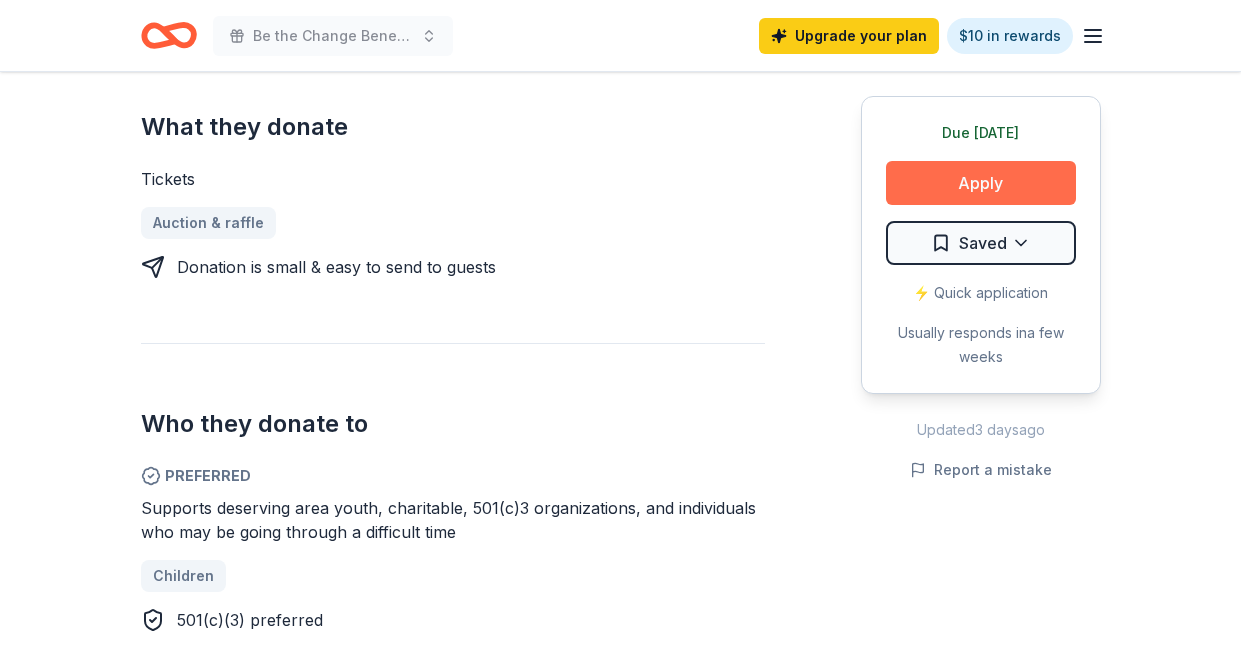 click on "Apply" at bounding box center (981, 183) 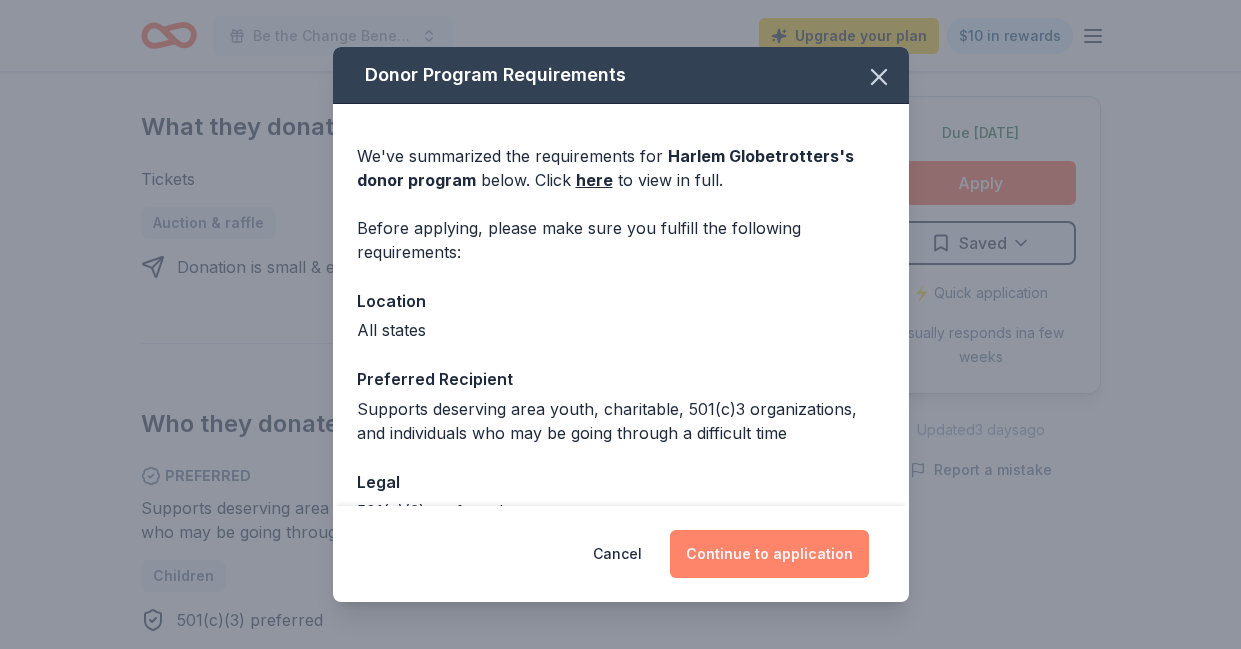 click on "Continue to application" at bounding box center [769, 554] 